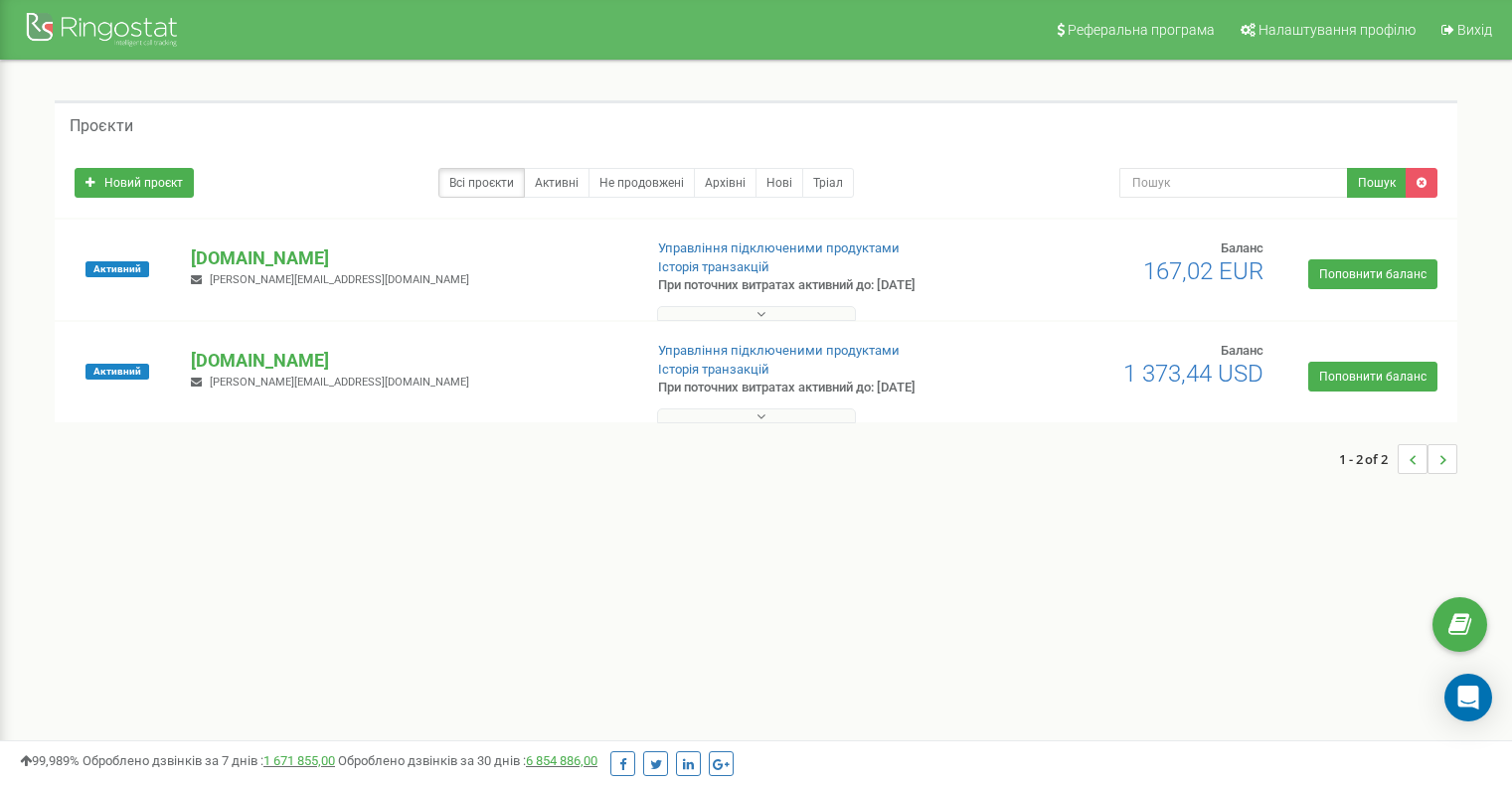 scroll, scrollTop: 0, scrollLeft: 0, axis: both 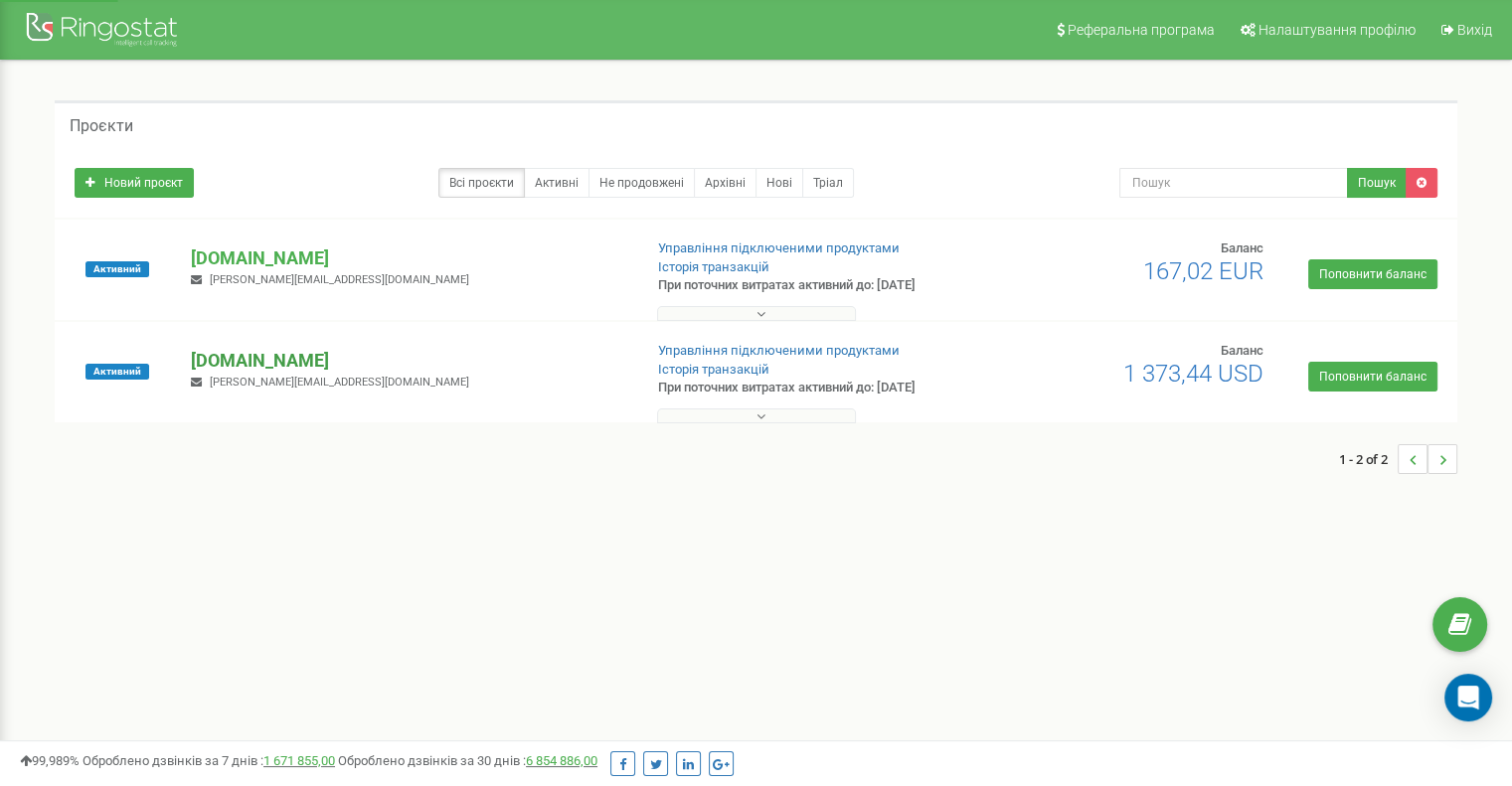 click on "[DOMAIN_NAME]" at bounding box center (408, 361) 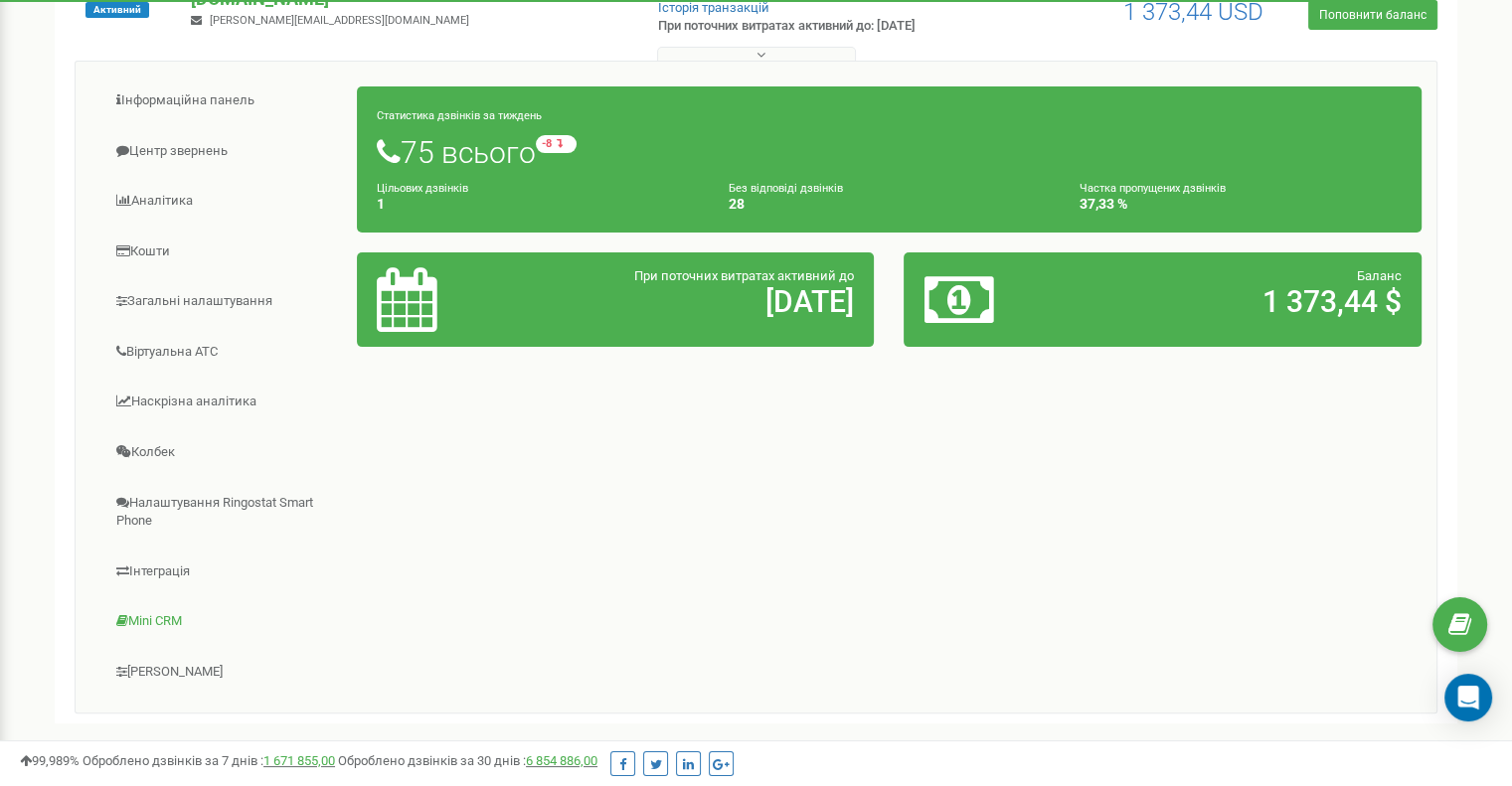 scroll, scrollTop: 397, scrollLeft: 0, axis: vertical 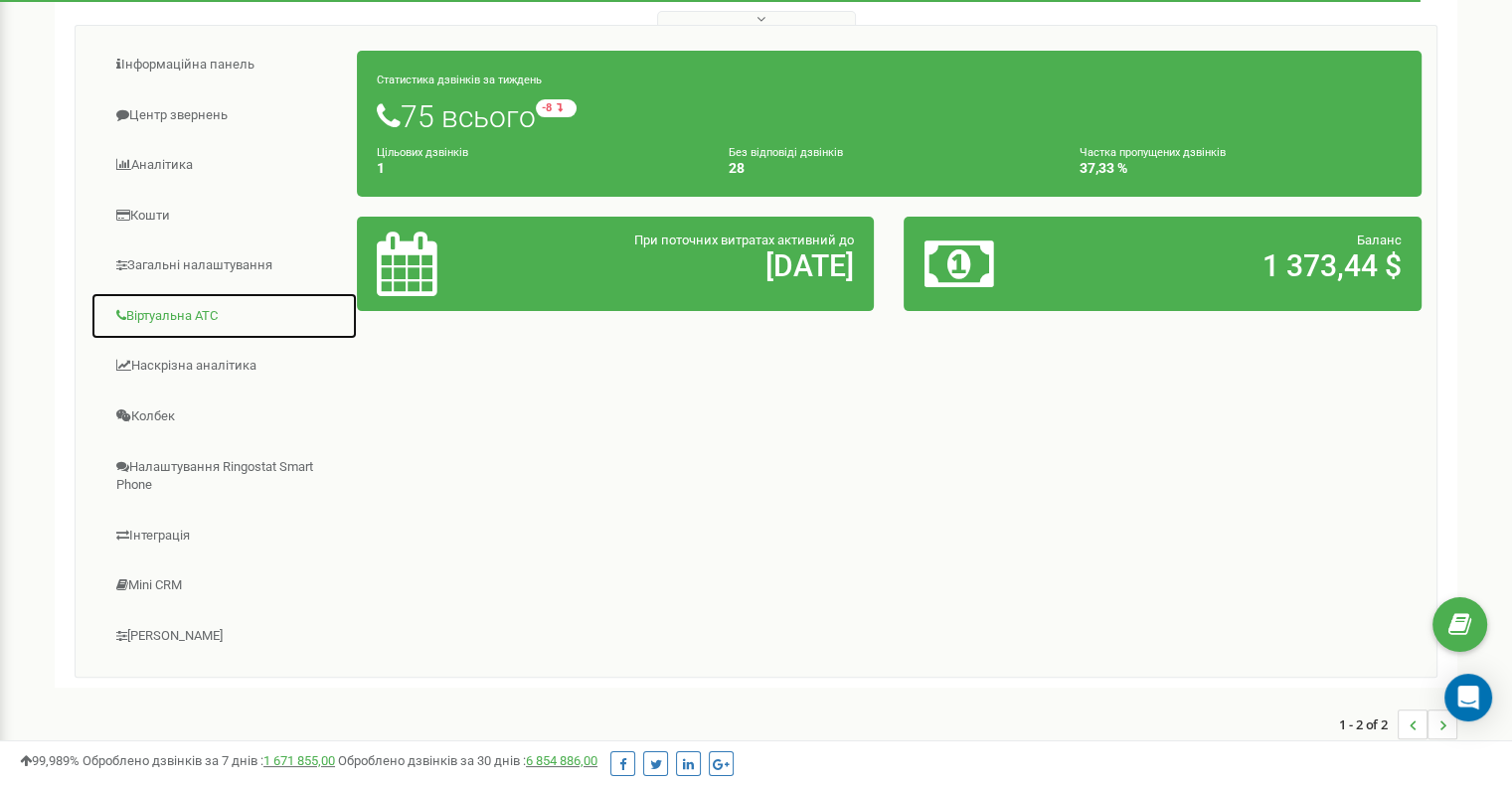 click on "Віртуальна АТС" at bounding box center (224, 316) 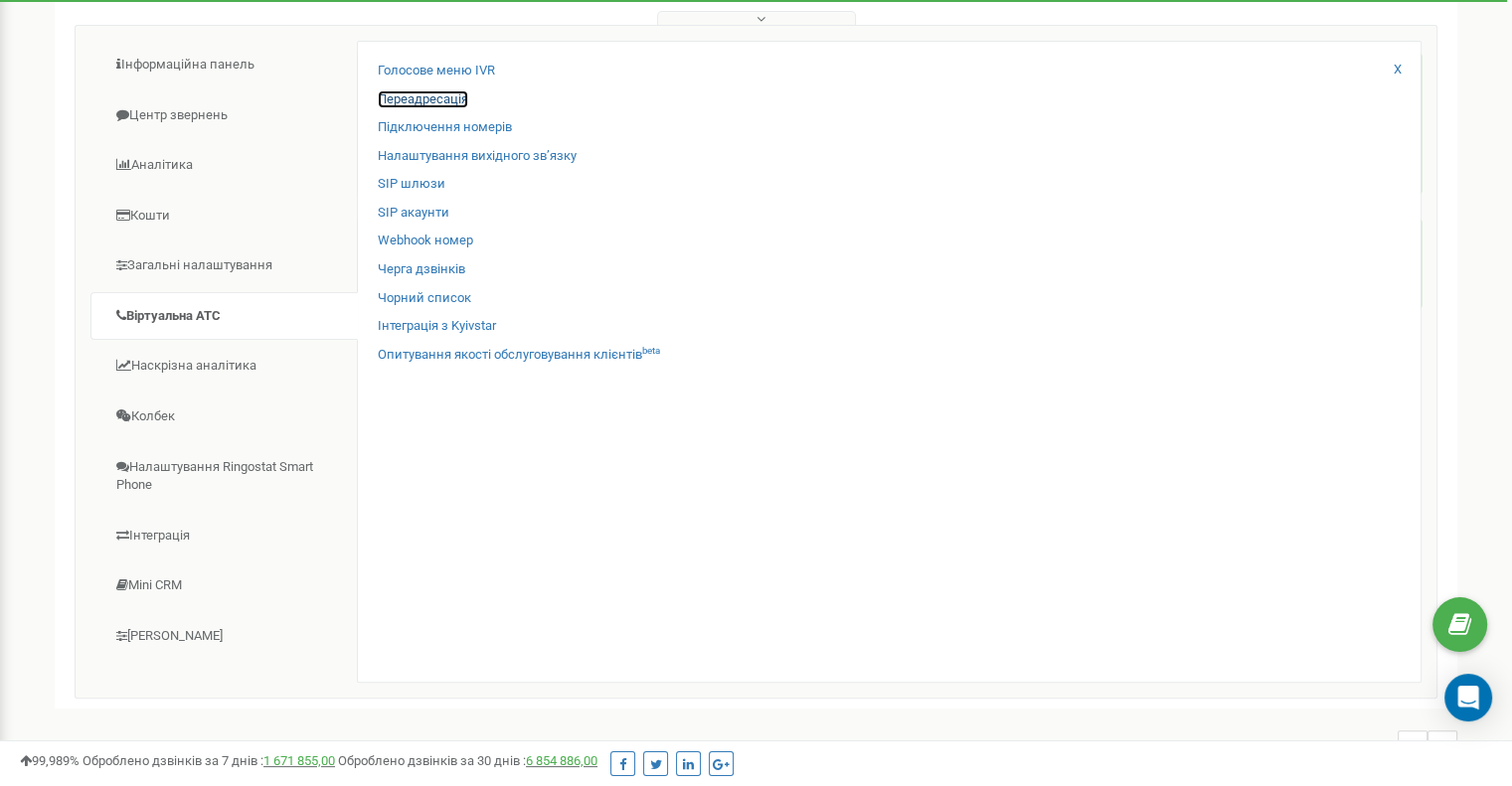 click on "Переадресація" at bounding box center [422, 99] 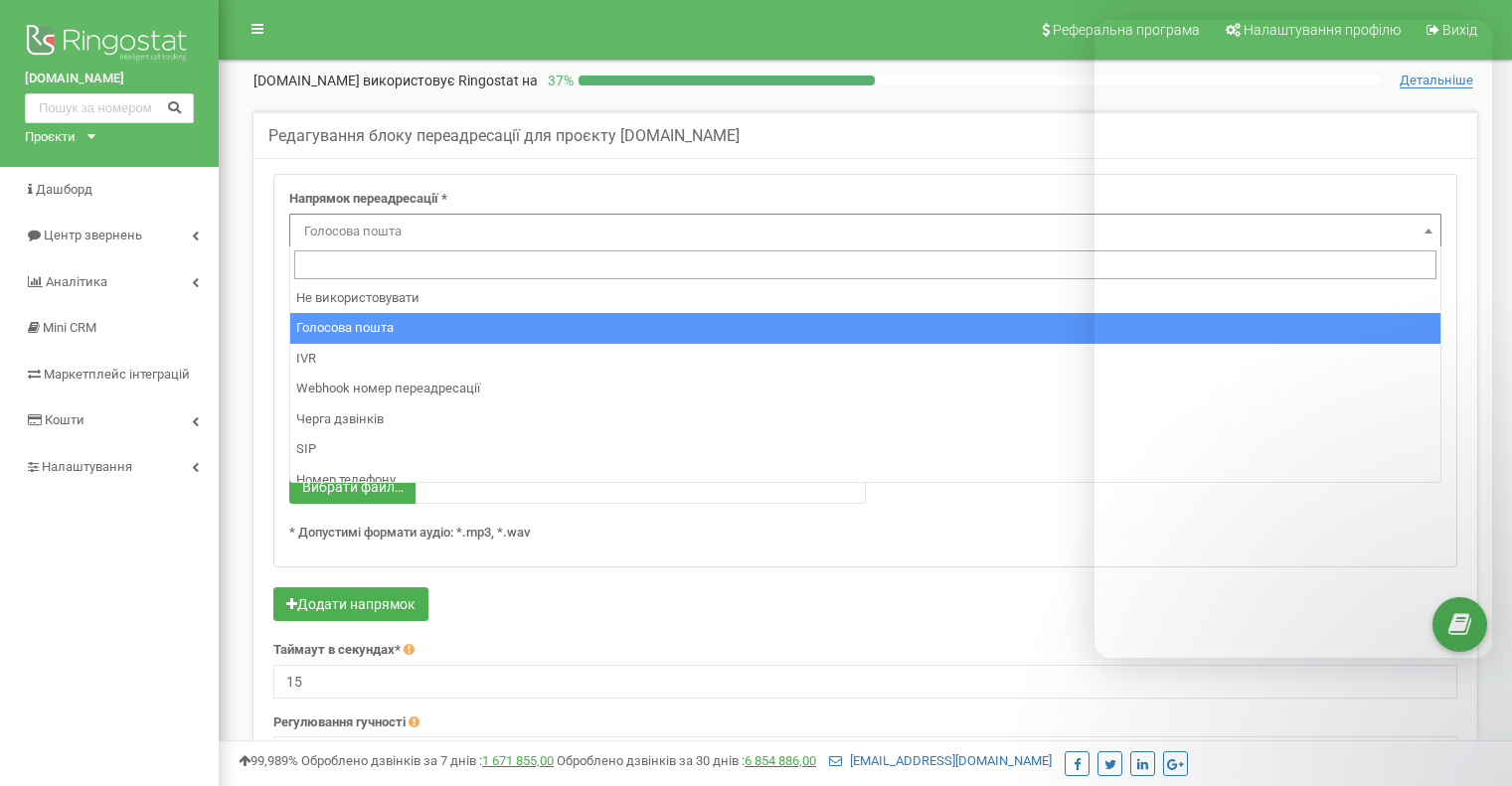 select on "Voicemail" 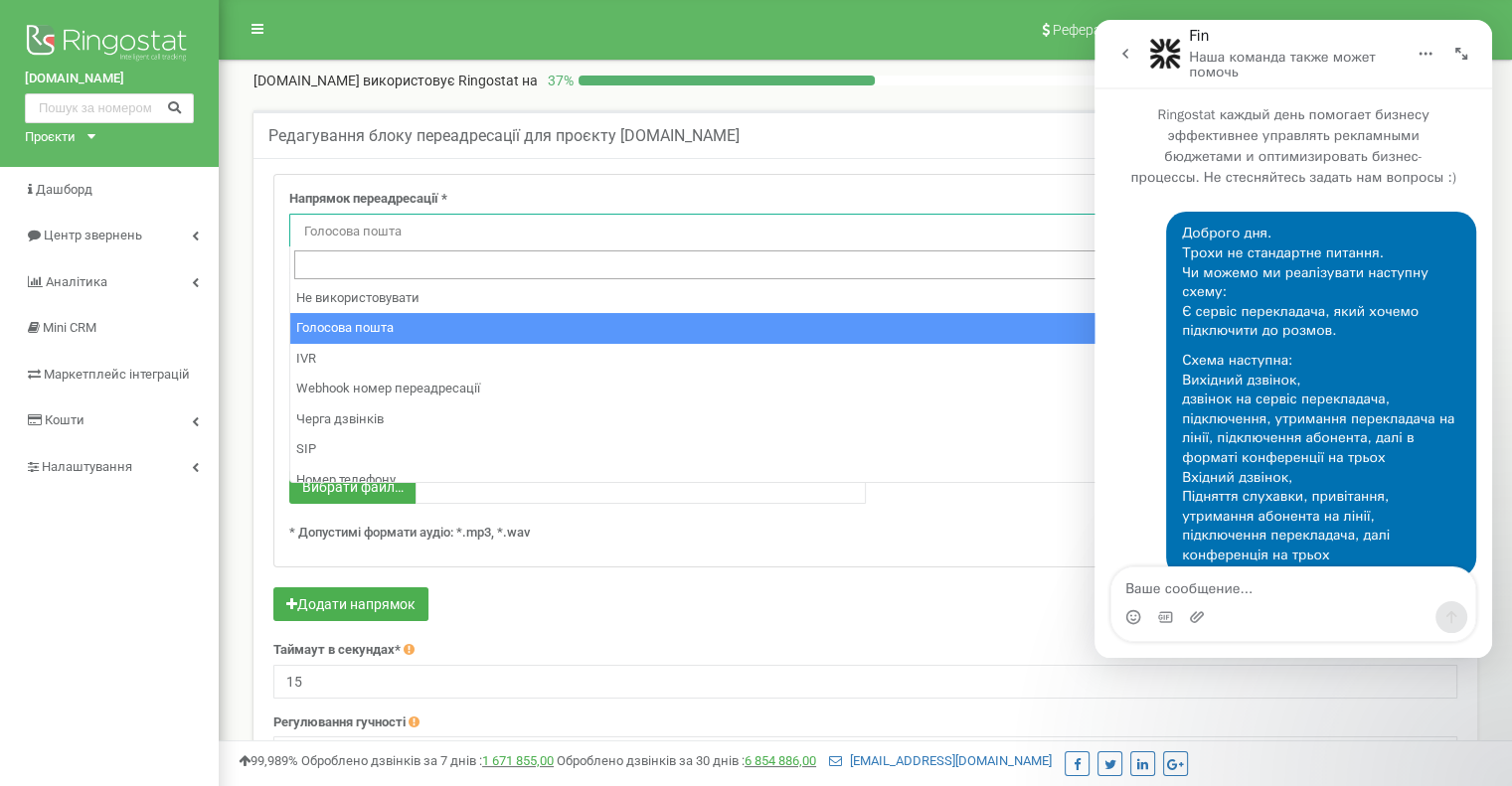 scroll, scrollTop: 0, scrollLeft: 0, axis: both 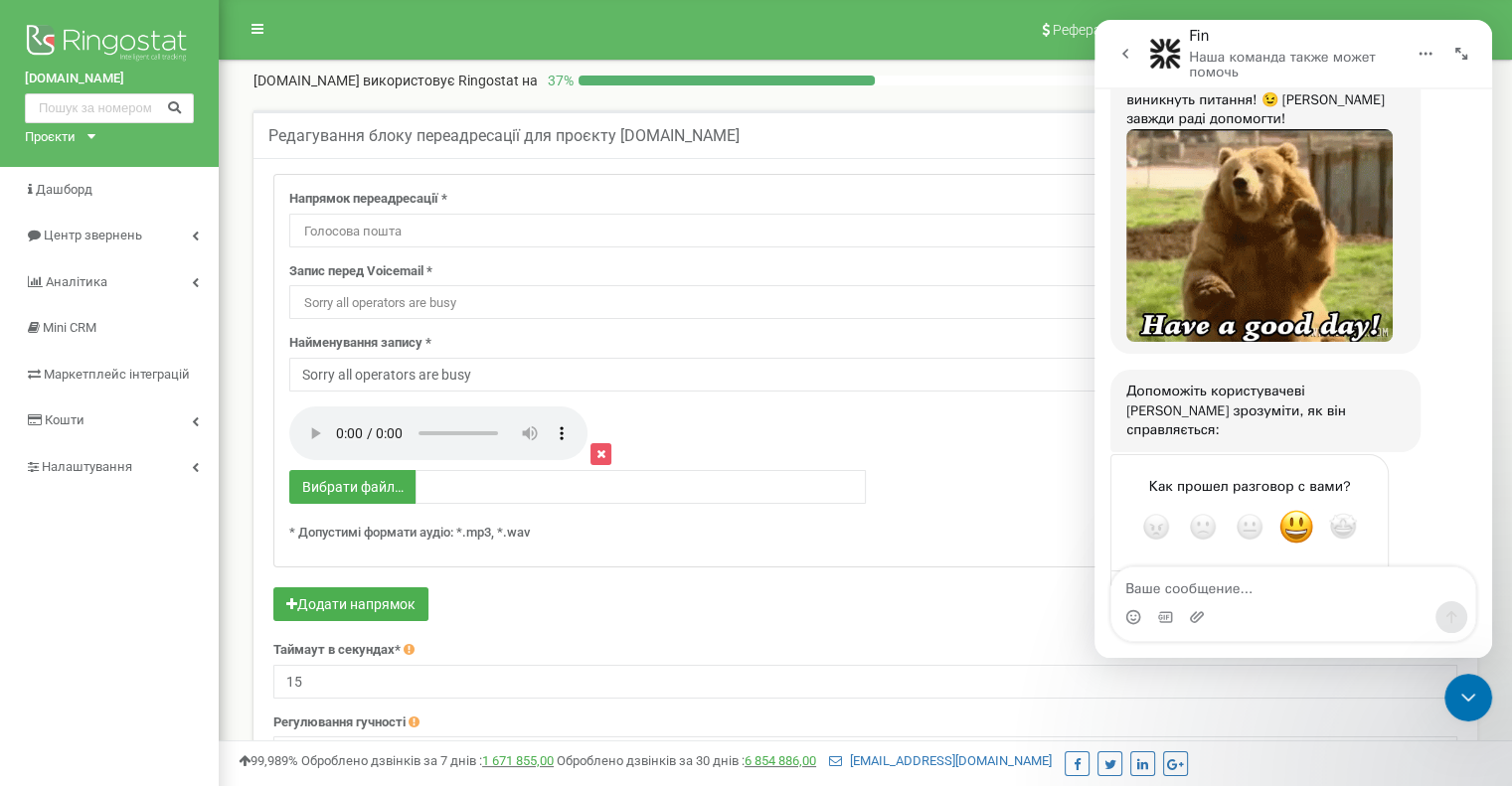click on "Голосова пошта" at bounding box center (865, 232) 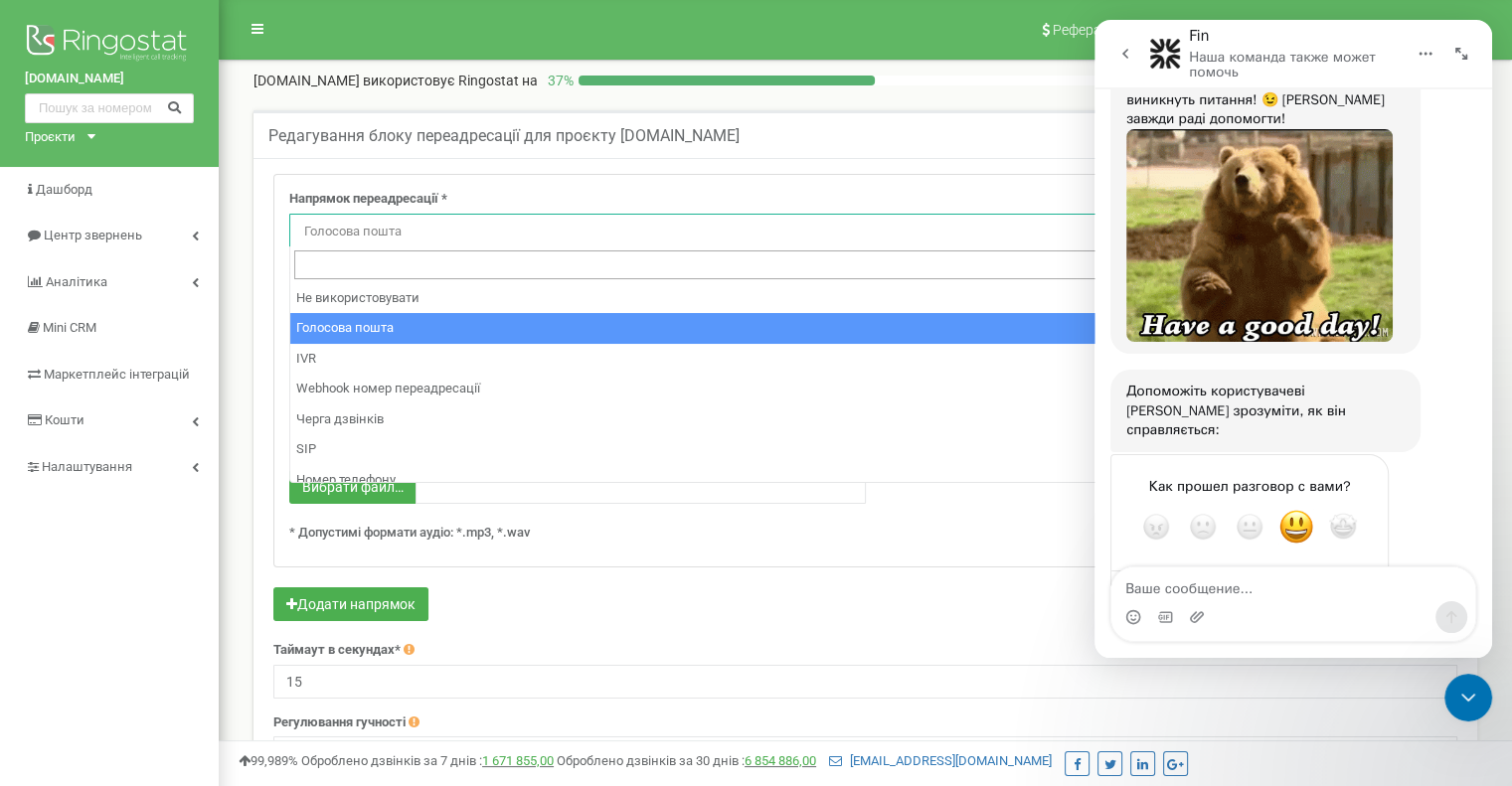 click on "Голосова пошта" at bounding box center (865, 232) 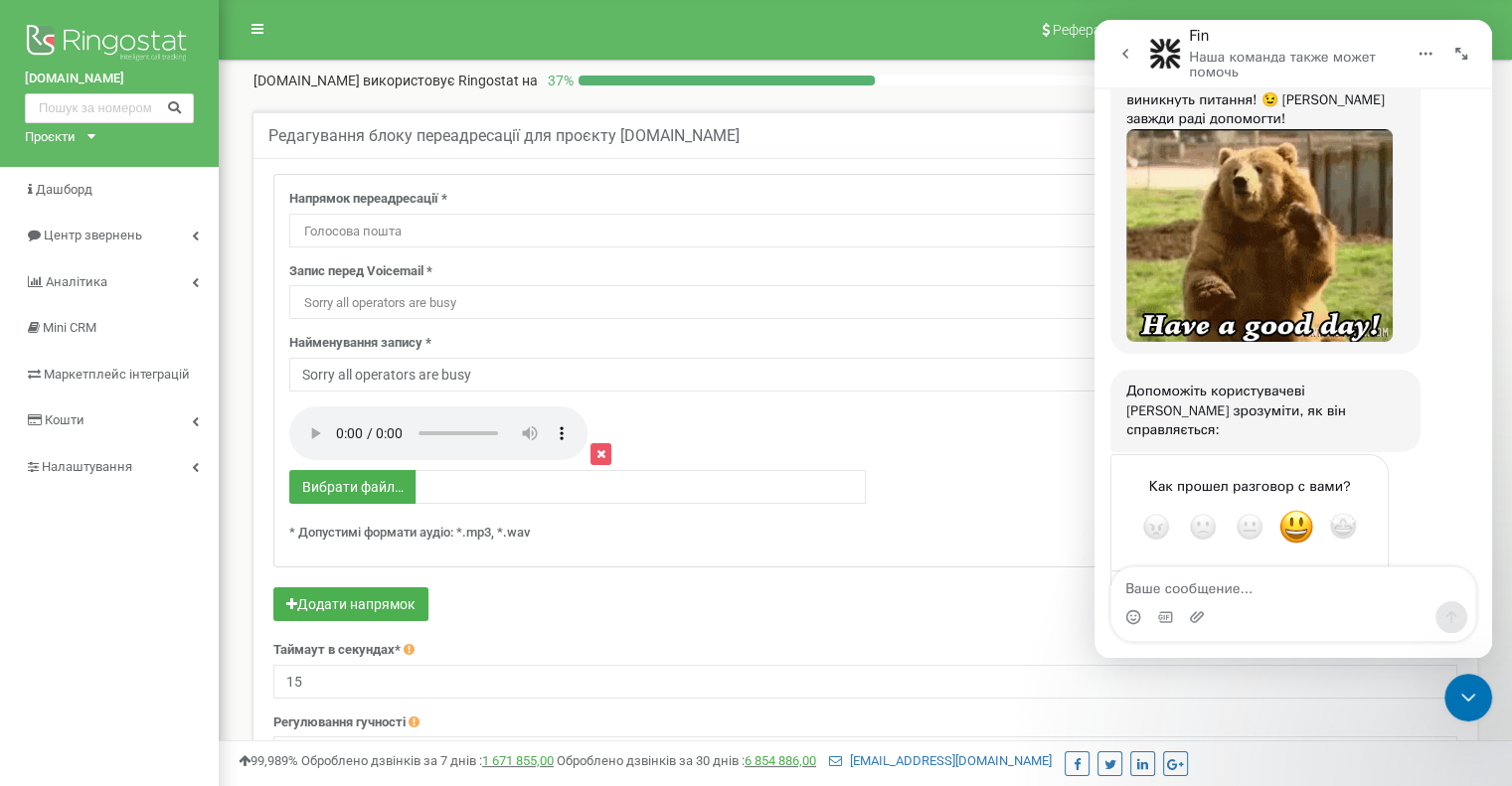 click on "Голосова пошта" at bounding box center [865, 232] 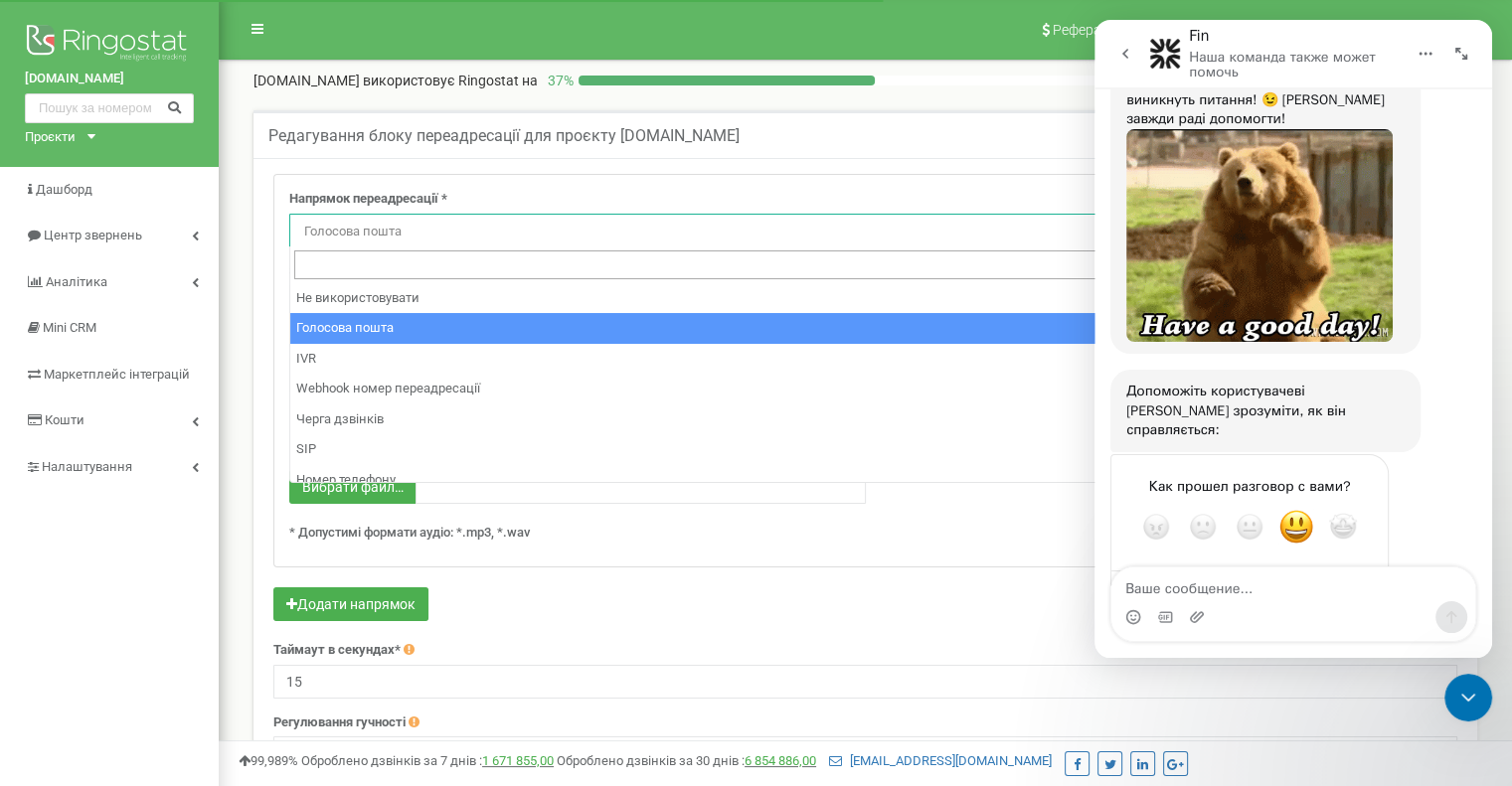 click on "Голосова пошта" at bounding box center [865, 232] 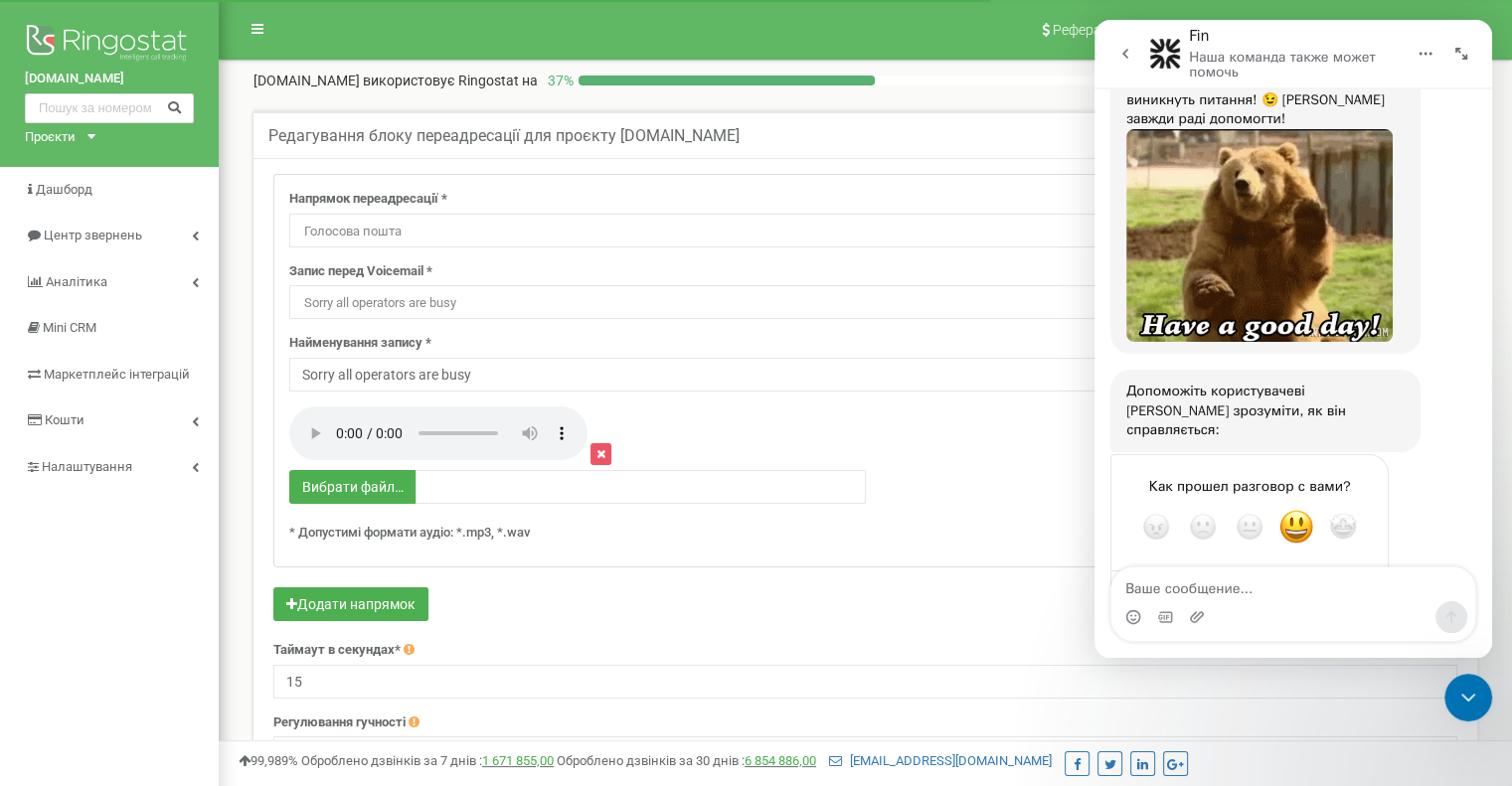 click on "Голосова пошта" at bounding box center (865, 232) 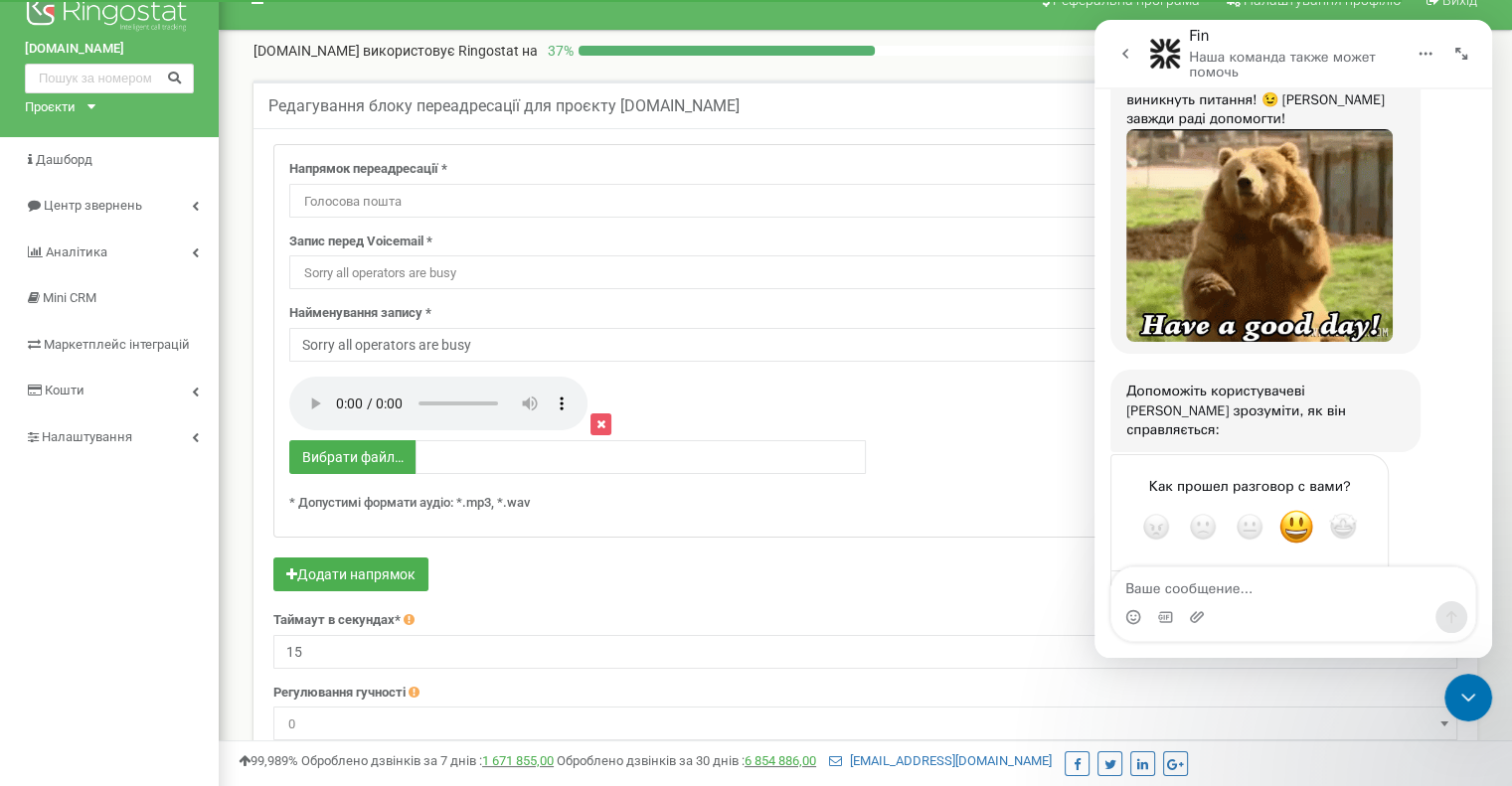 scroll, scrollTop: 0, scrollLeft: 0, axis: both 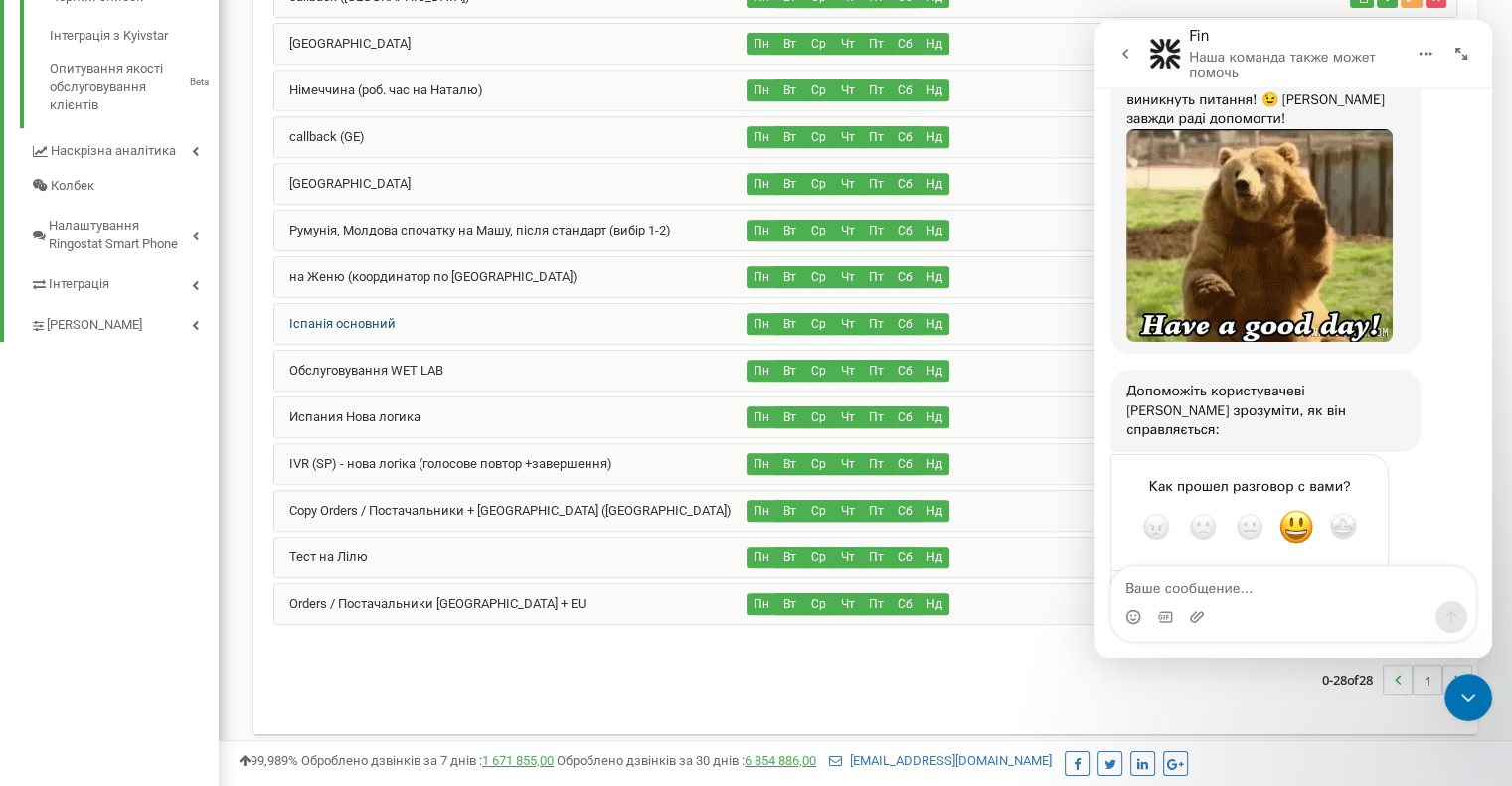 click on "Іспанія основний" at bounding box center [335, 323] 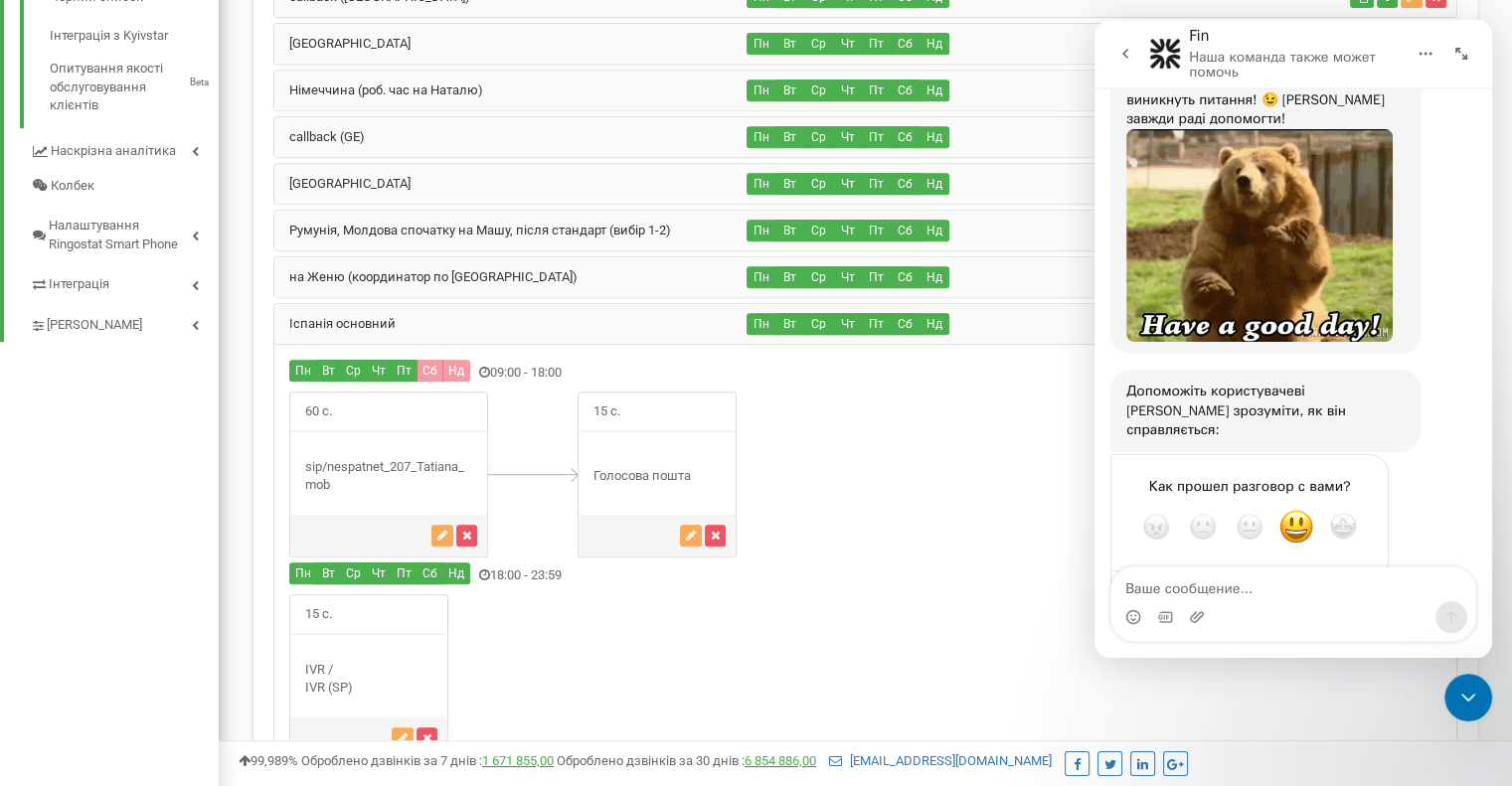 click 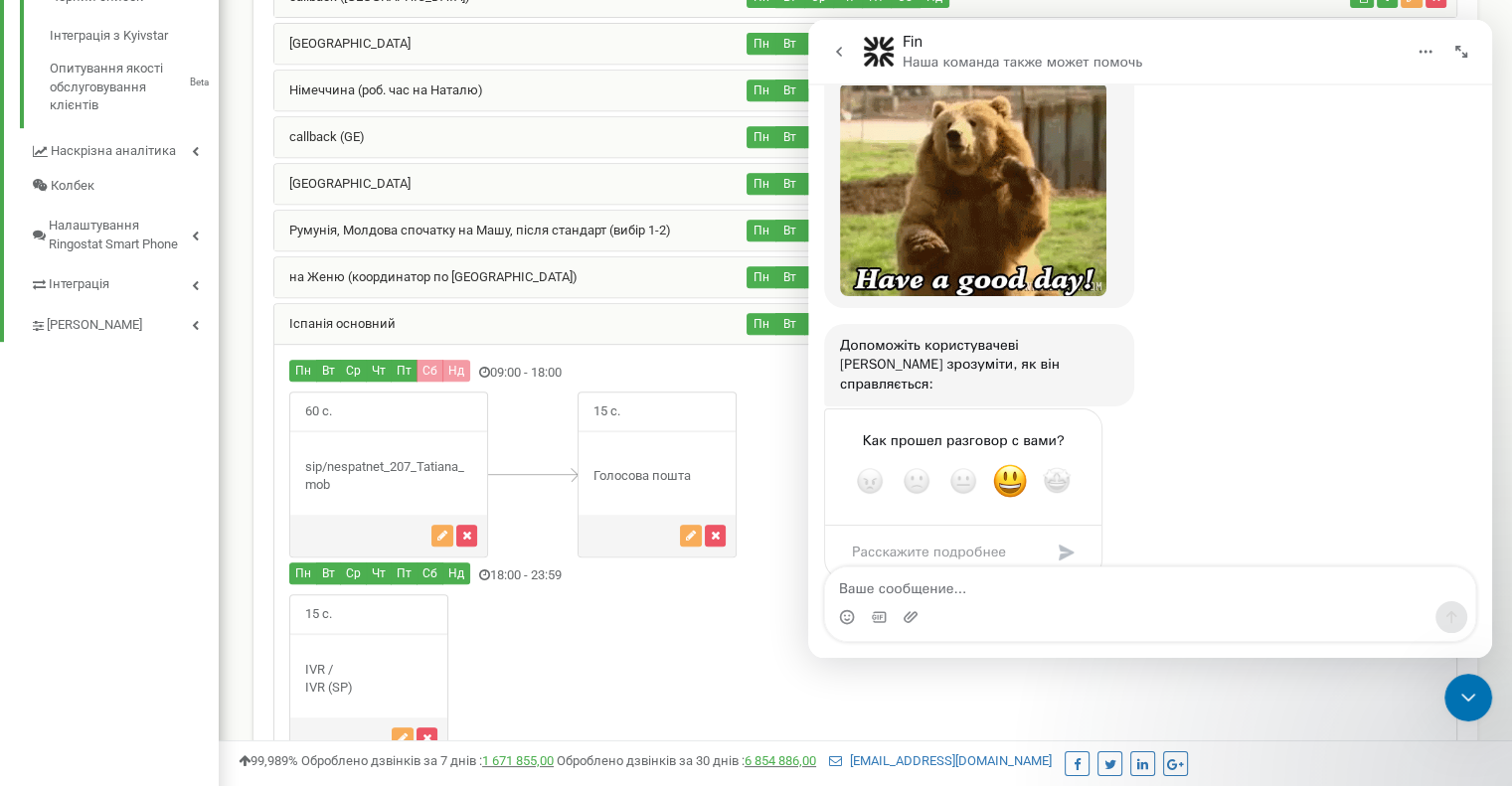 scroll, scrollTop: 1011, scrollLeft: 0, axis: vertical 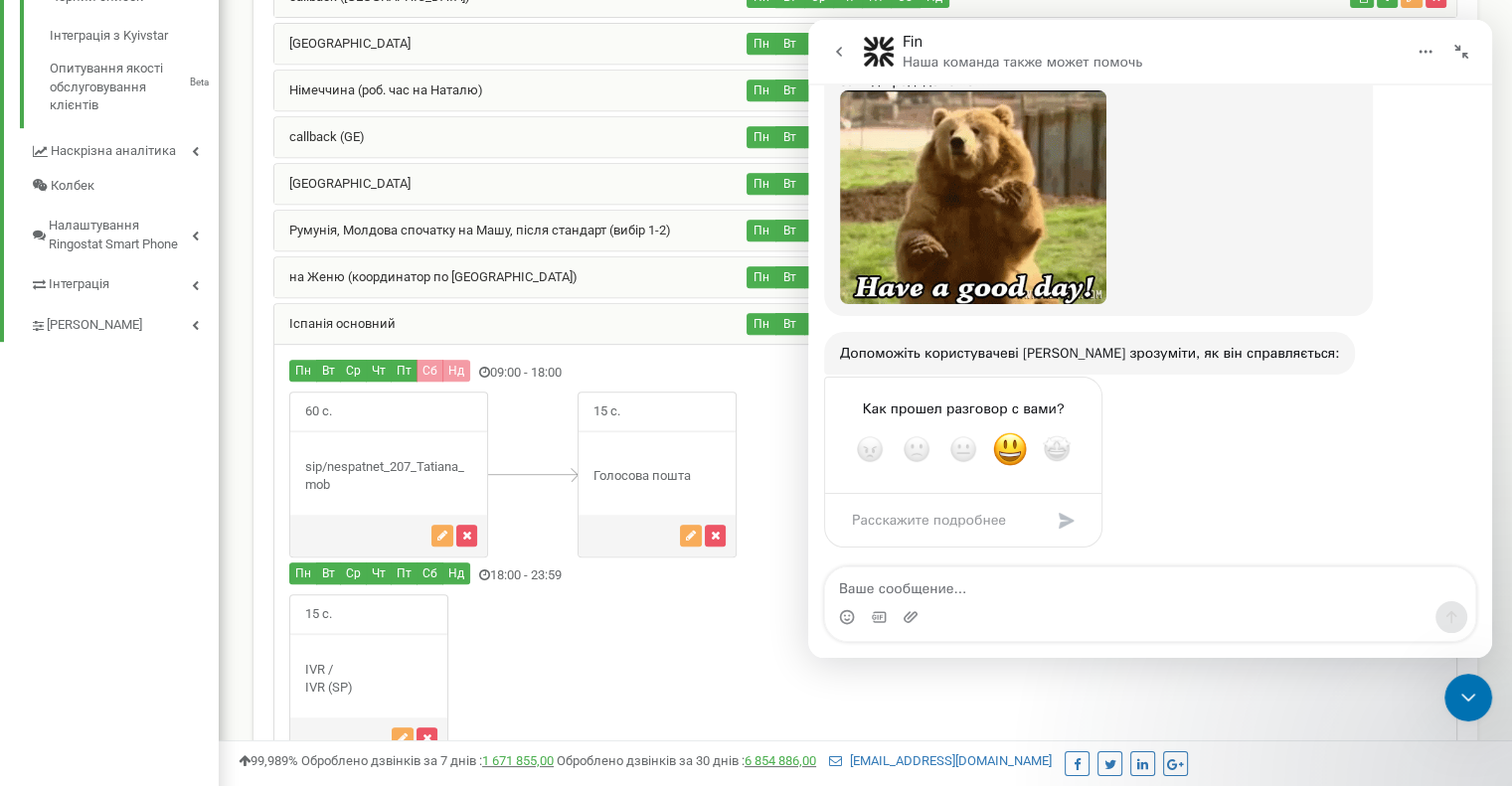 click at bounding box center (1461, 52) 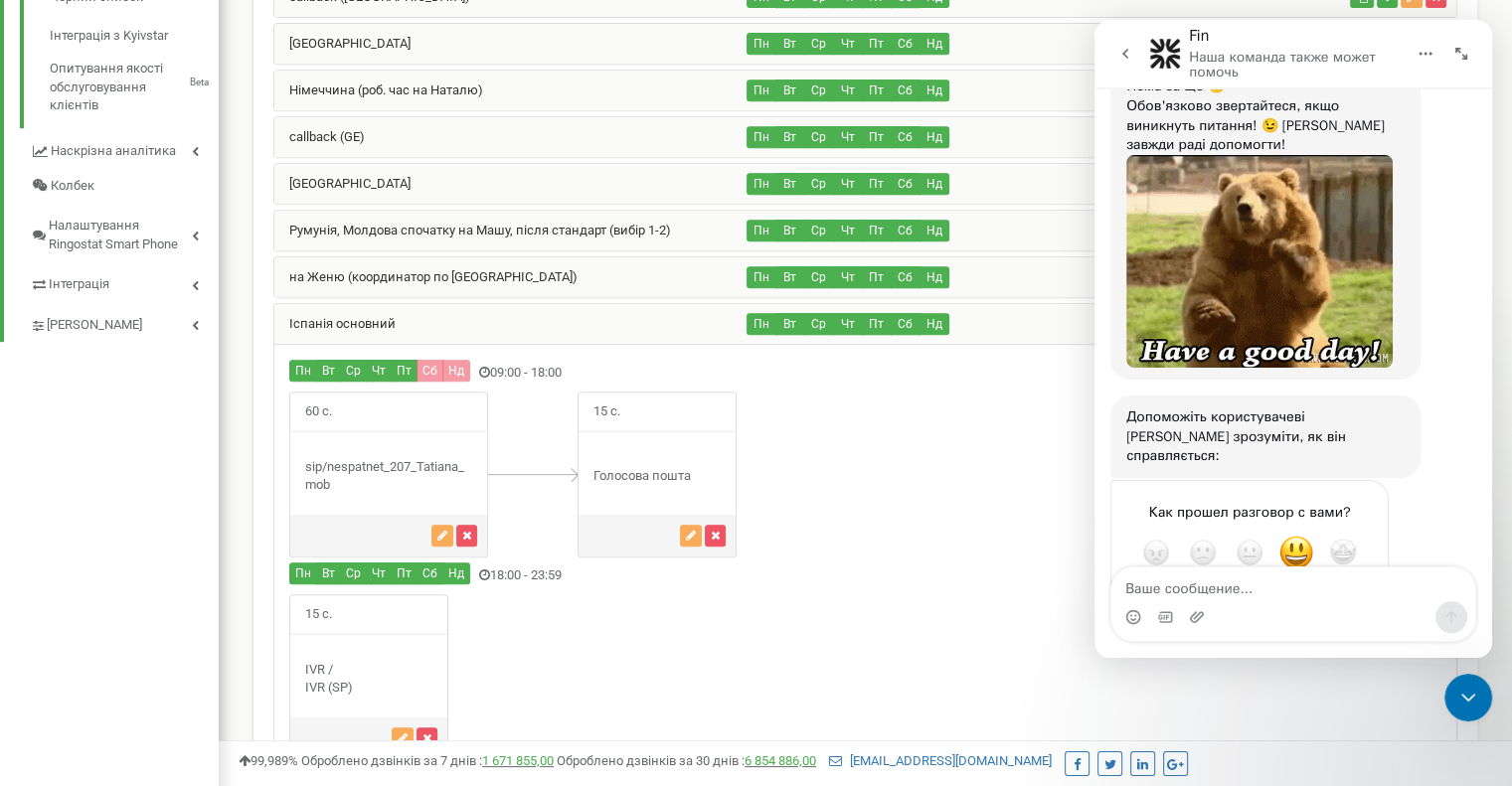 scroll, scrollTop: 1213, scrollLeft: 0, axis: vertical 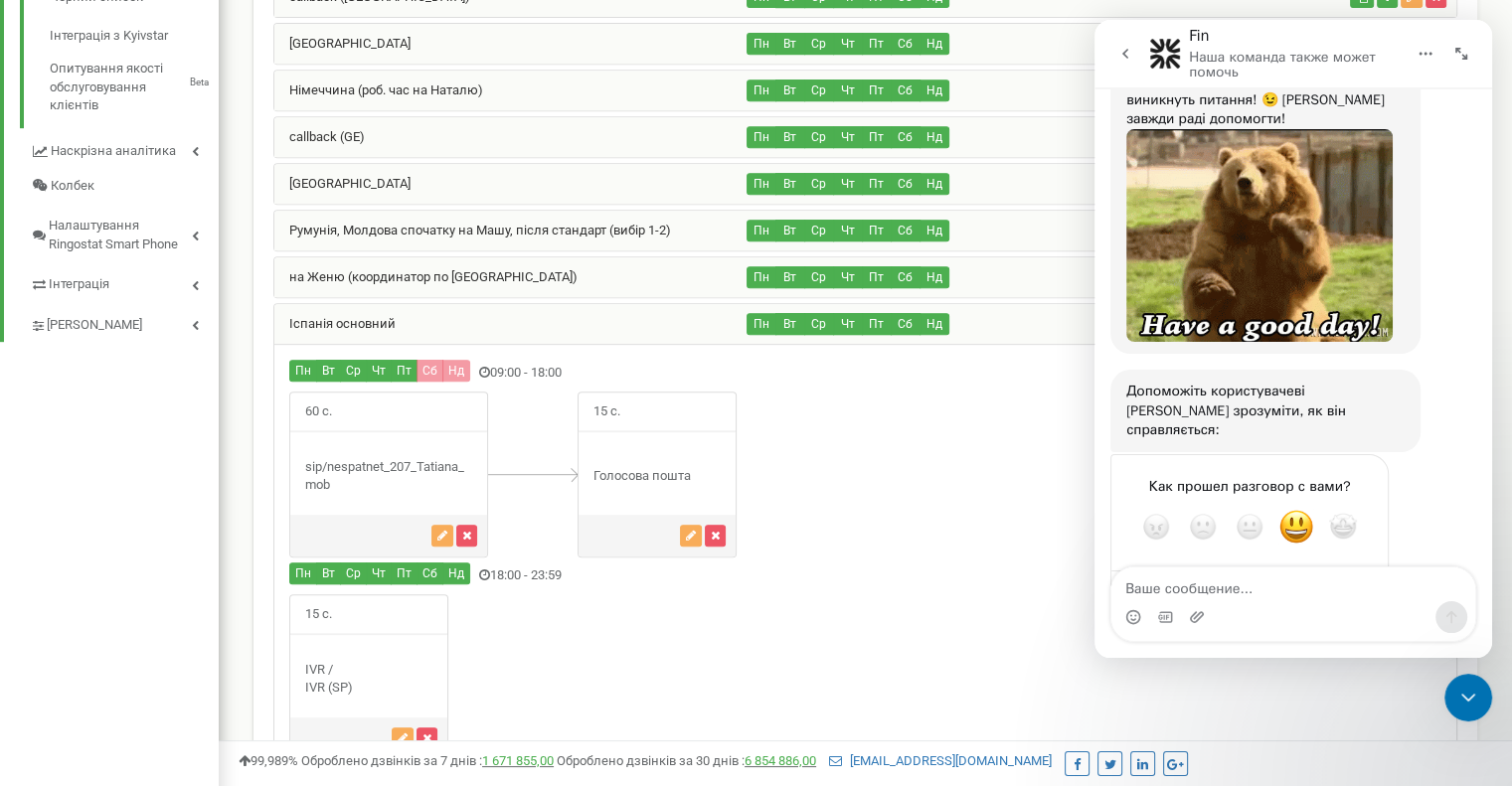 click at bounding box center (1125, 54) 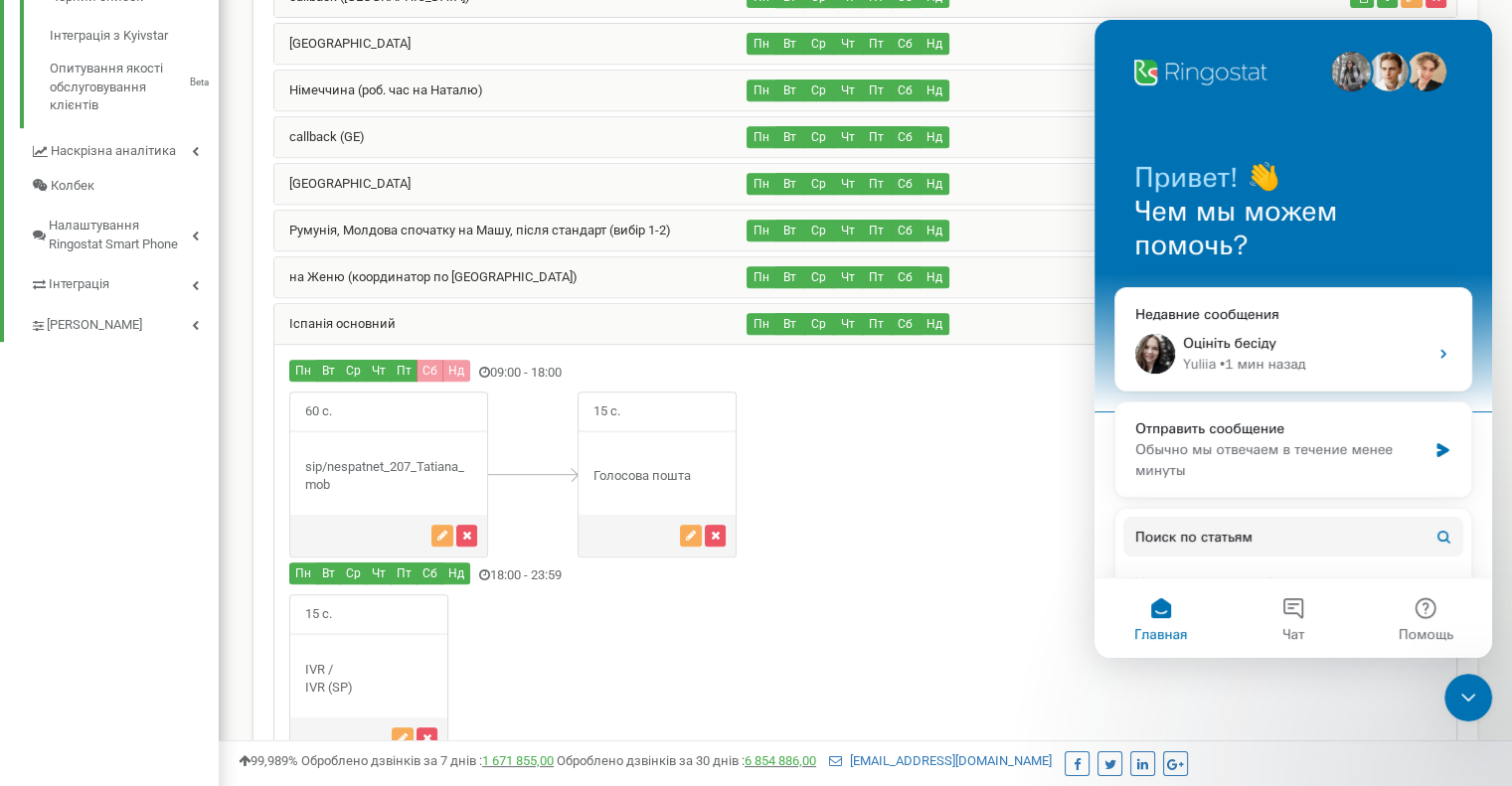 scroll, scrollTop: 0, scrollLeft: 0, axis: both 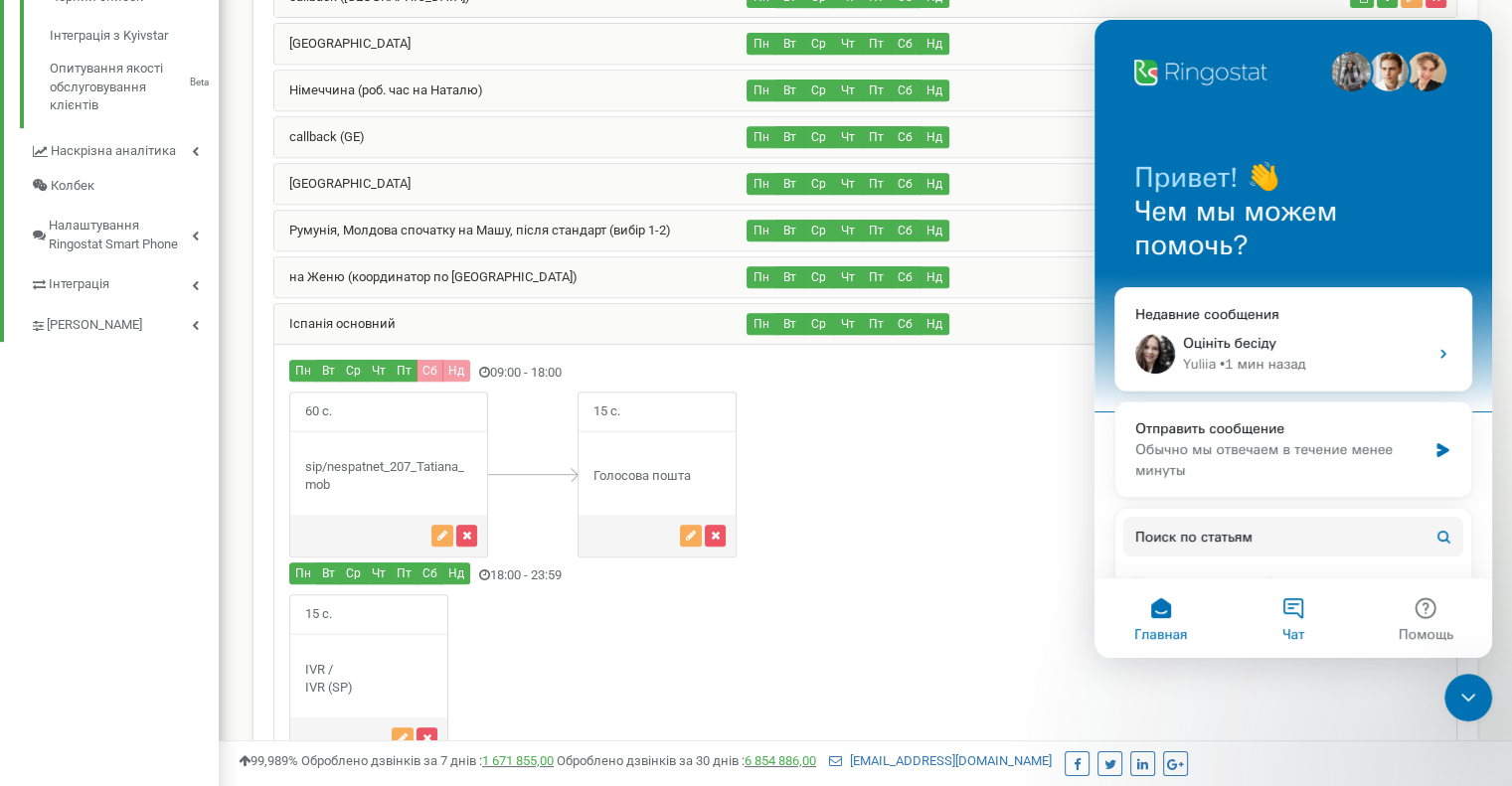 click on "Чат" at bounding box center [1292, 618] 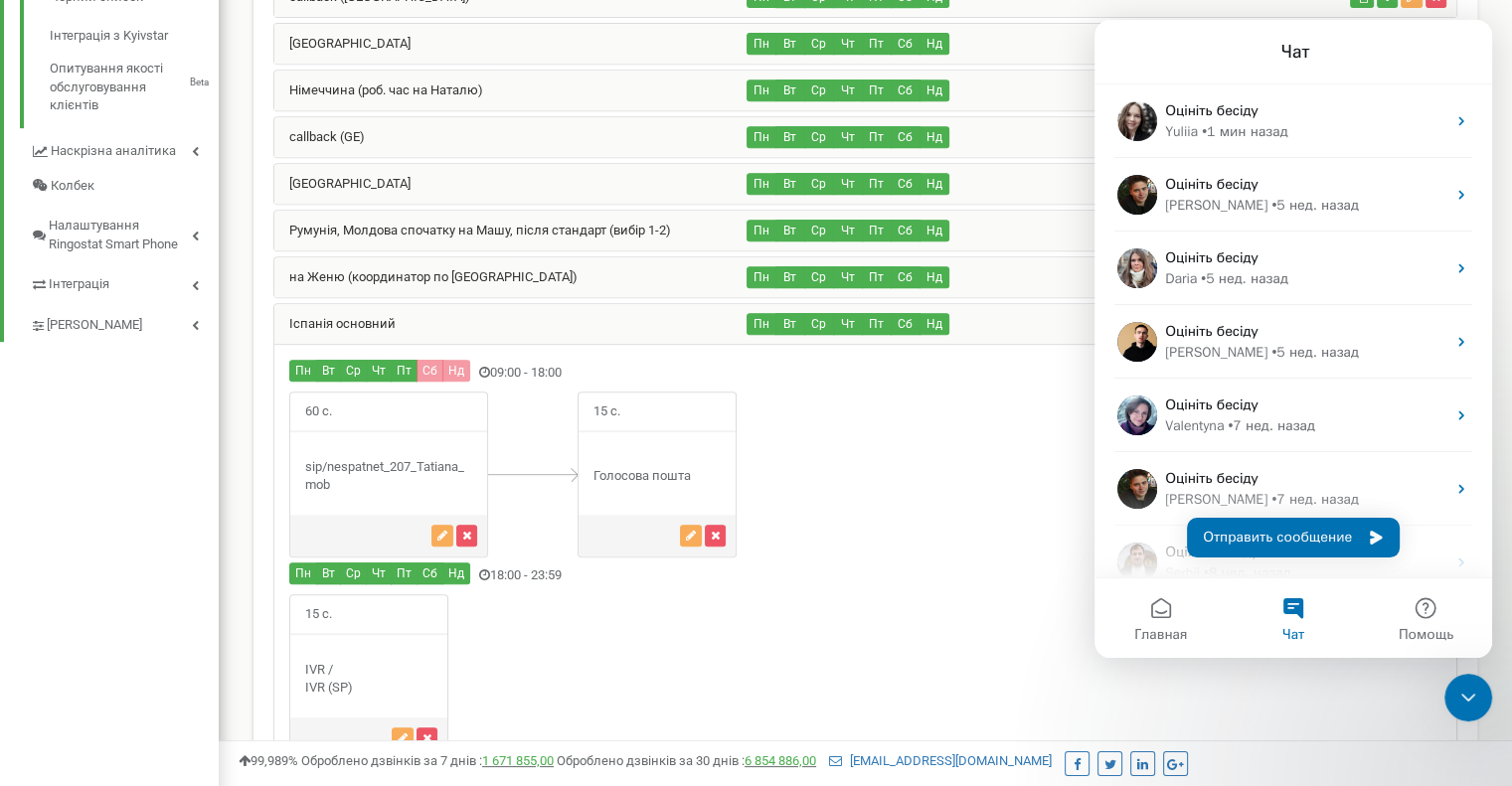 drag, startPoint x: 1288, startPoint y: 617, endPoint x: 1309, endPoint y: 617, distance: 21 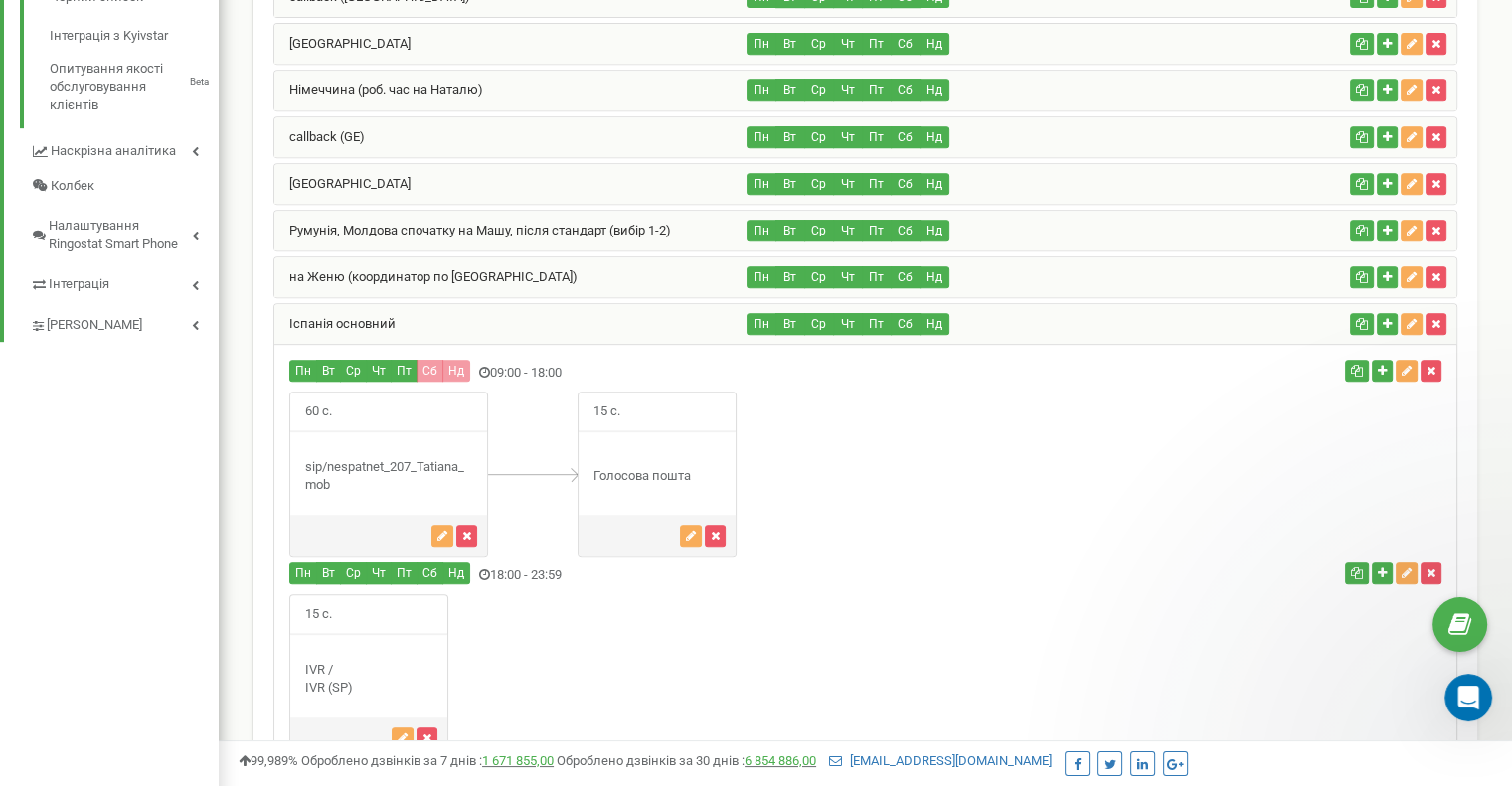 scroll, scrollTop: 0, scrollLeft: 0, axis: both 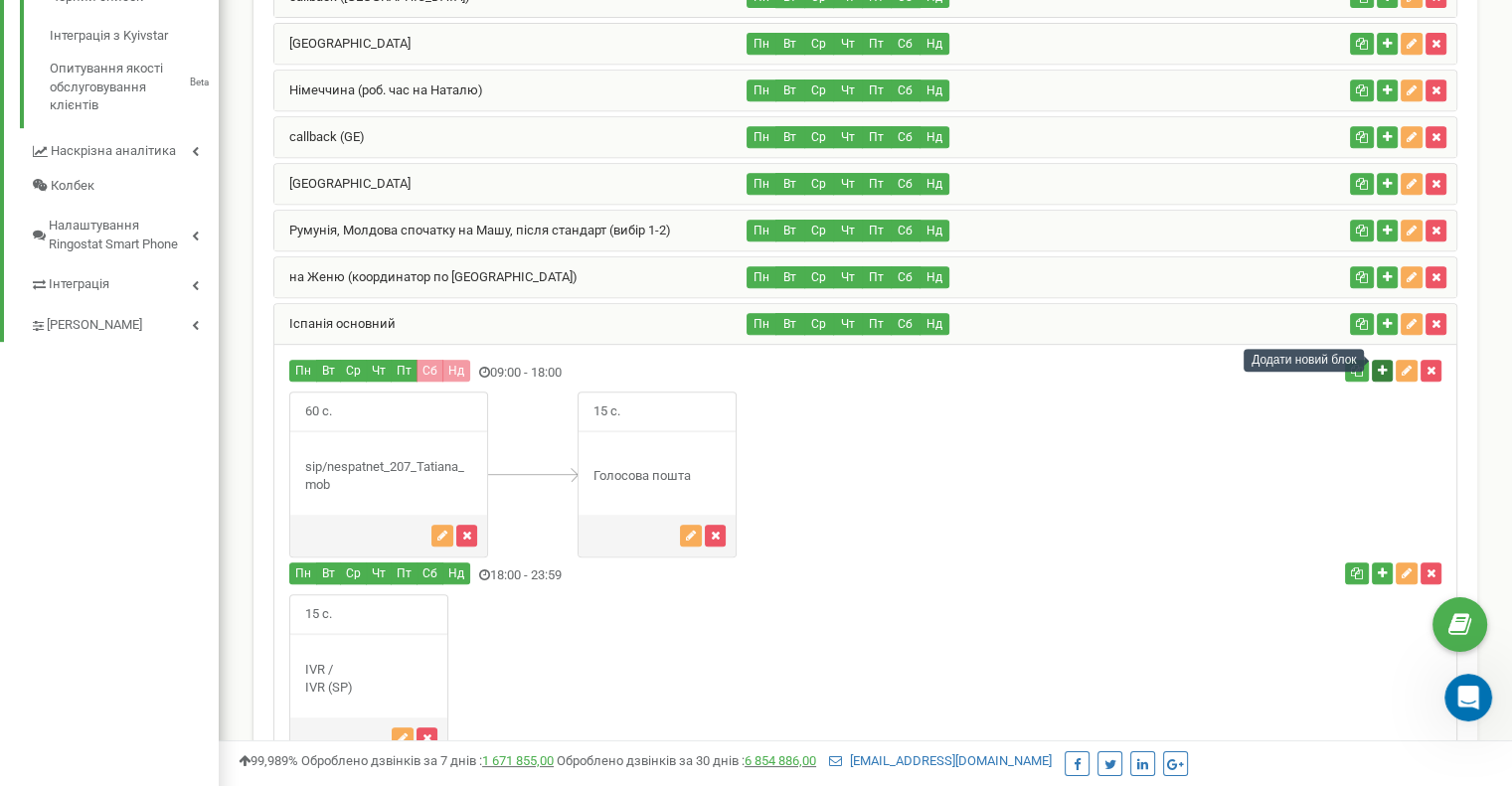 click at bounding box center (1382, 371) 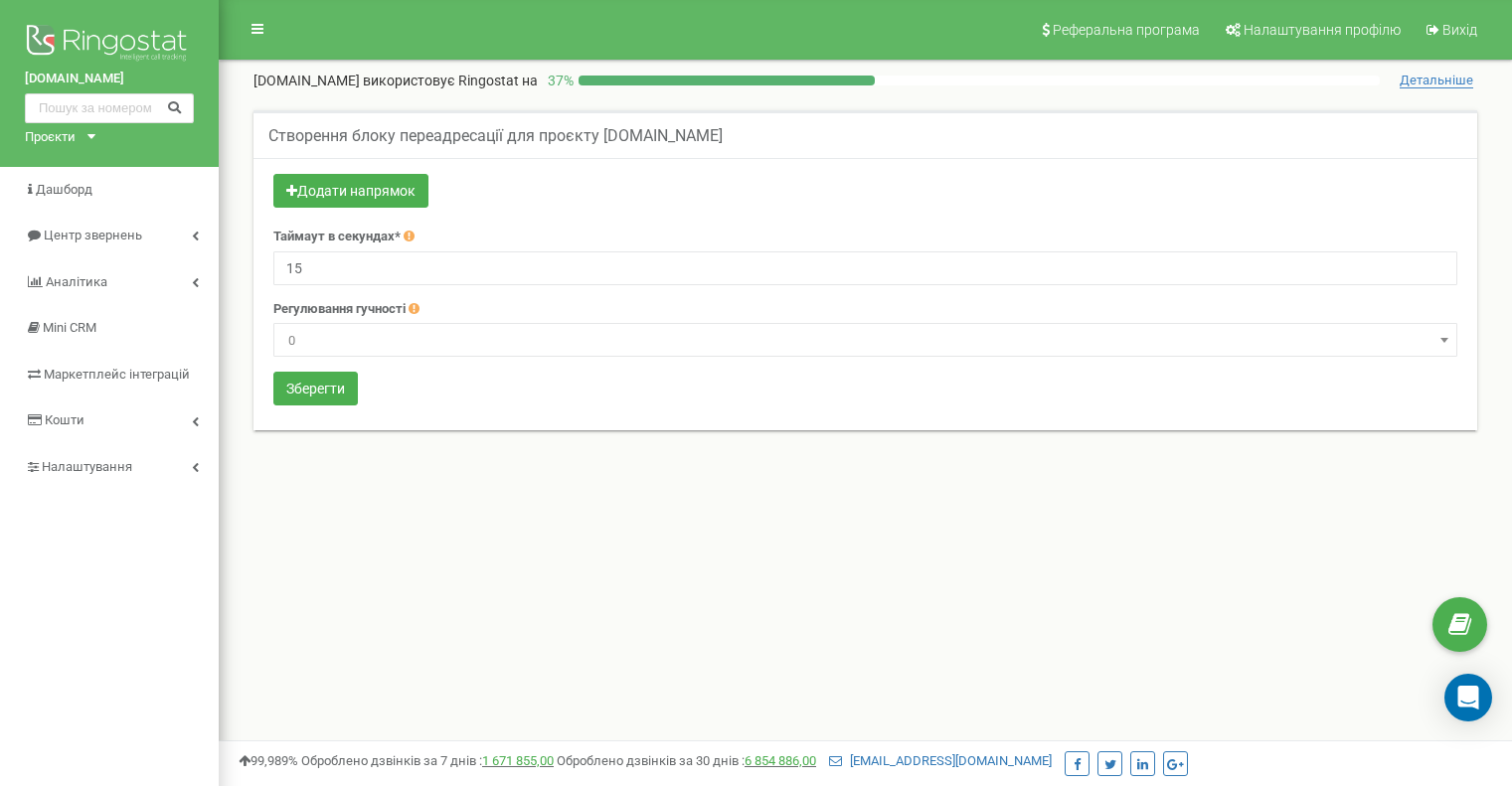 scroll, scrollTop: 0, scrollLeft: 0, axis: both 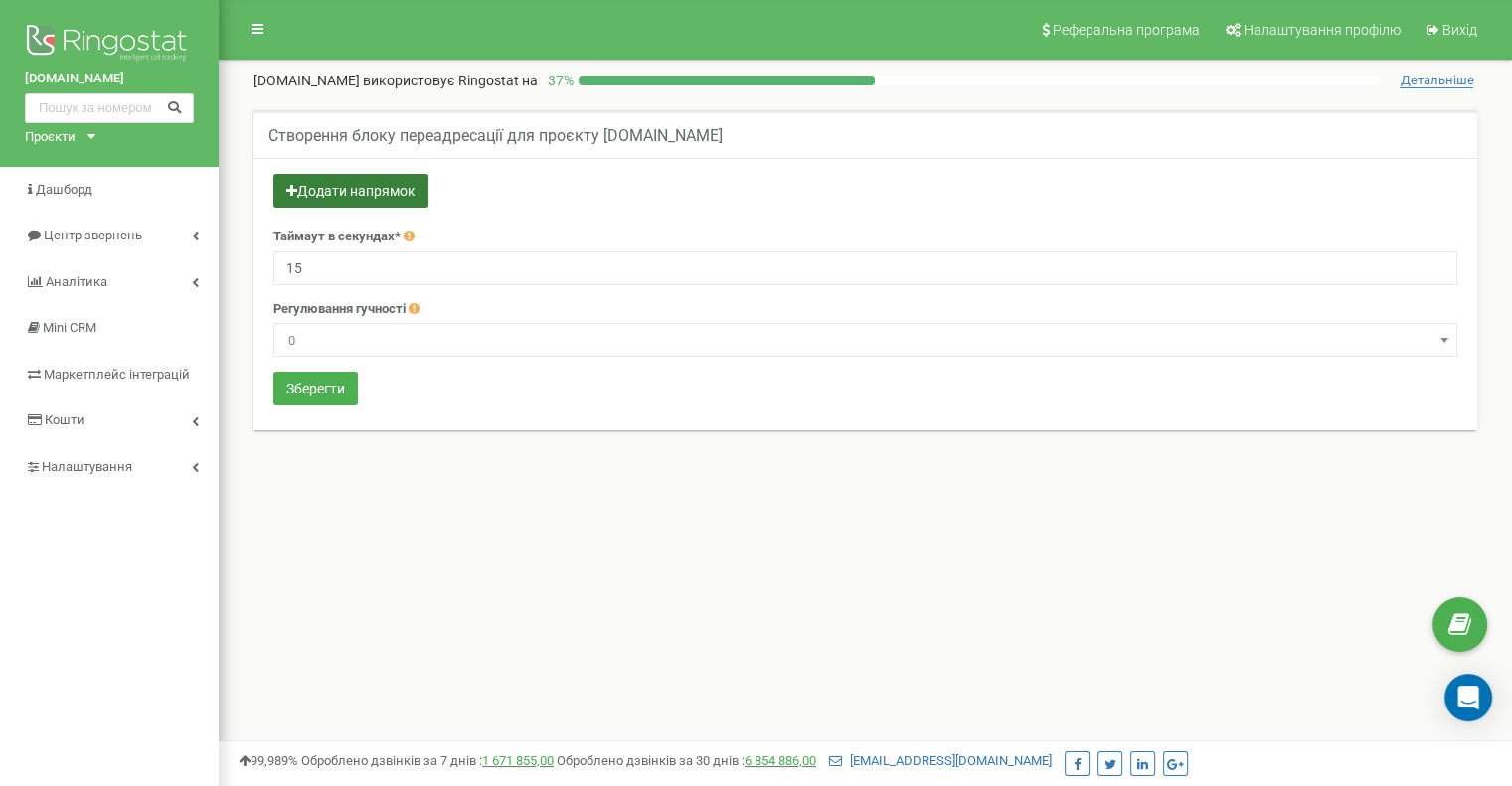 click on "Додати напрямок" at bounding box center [351, 191] 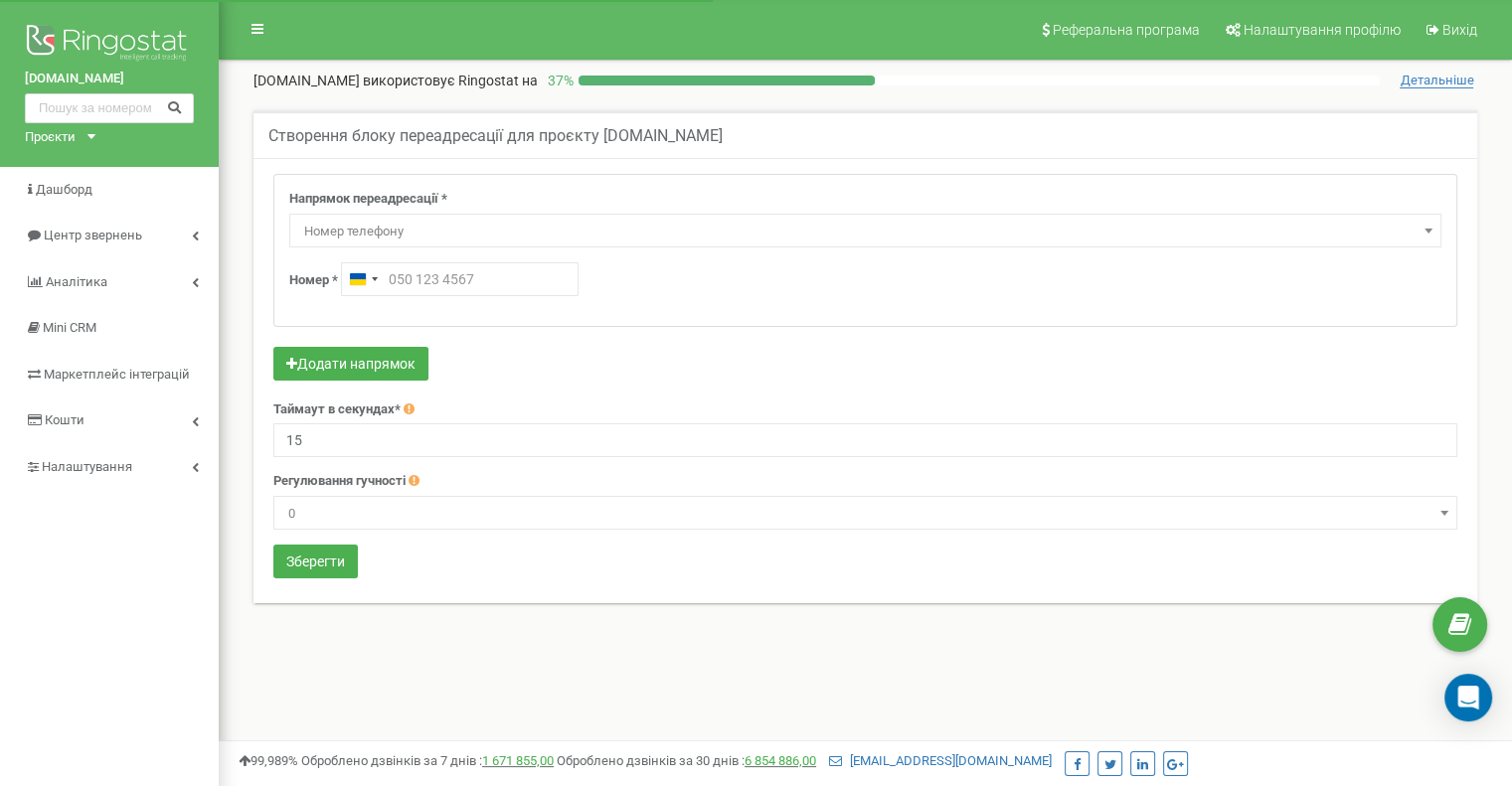 click on "Номер телефону" at bounding box center (865, 232) 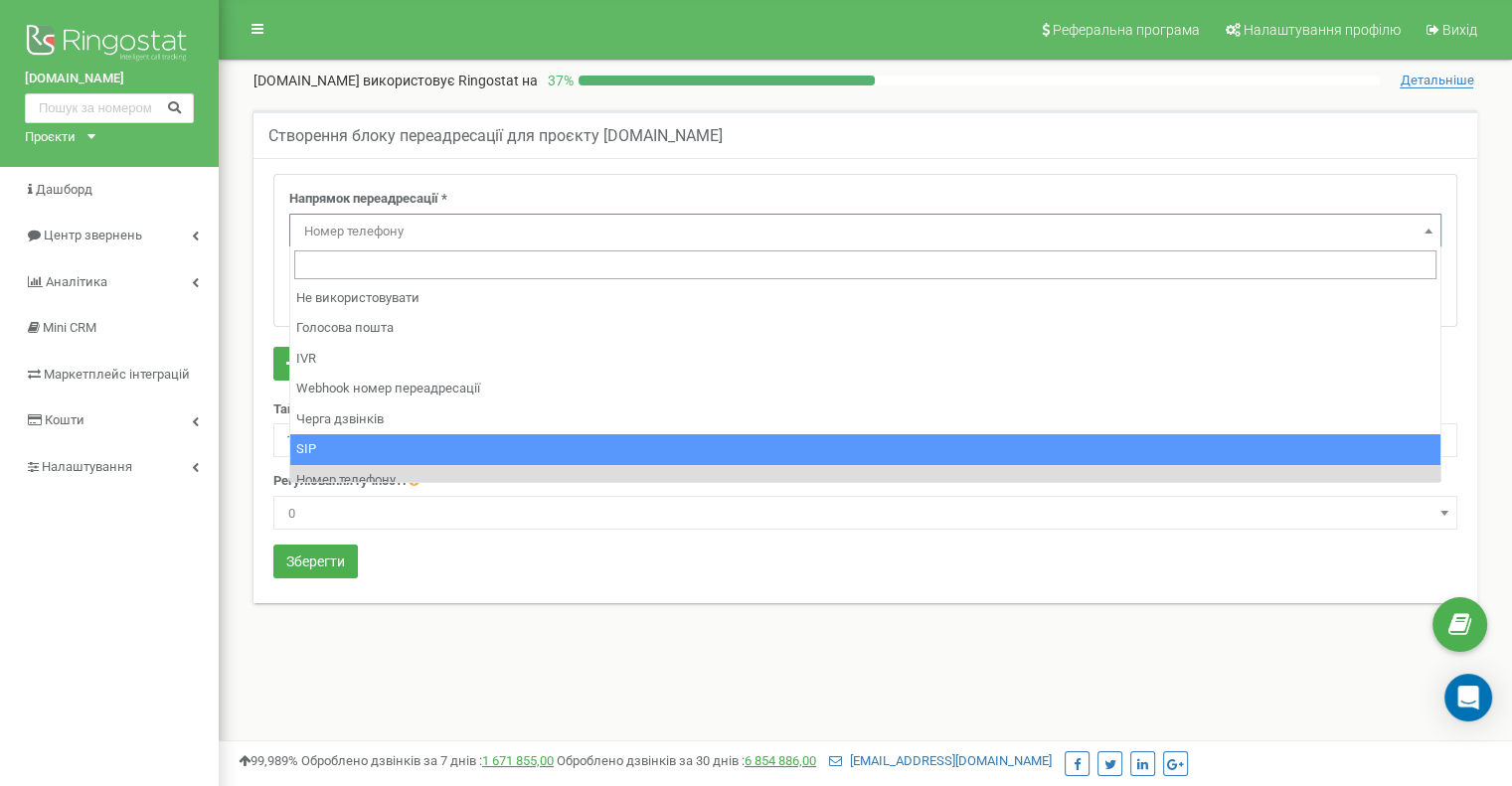 select on "SIP" 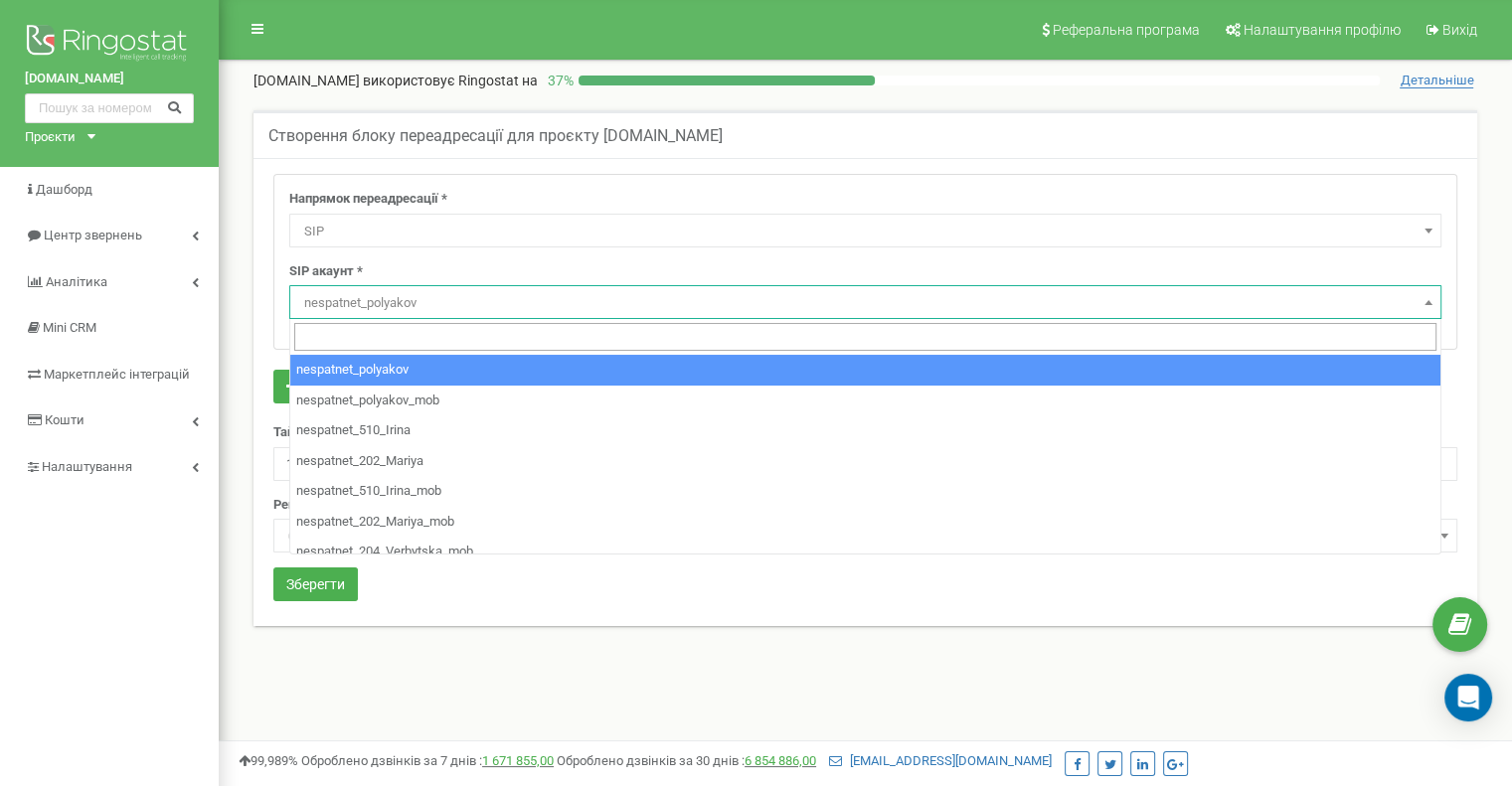 click on "nespatnet_polyakov" at bounding box center [865, 303] 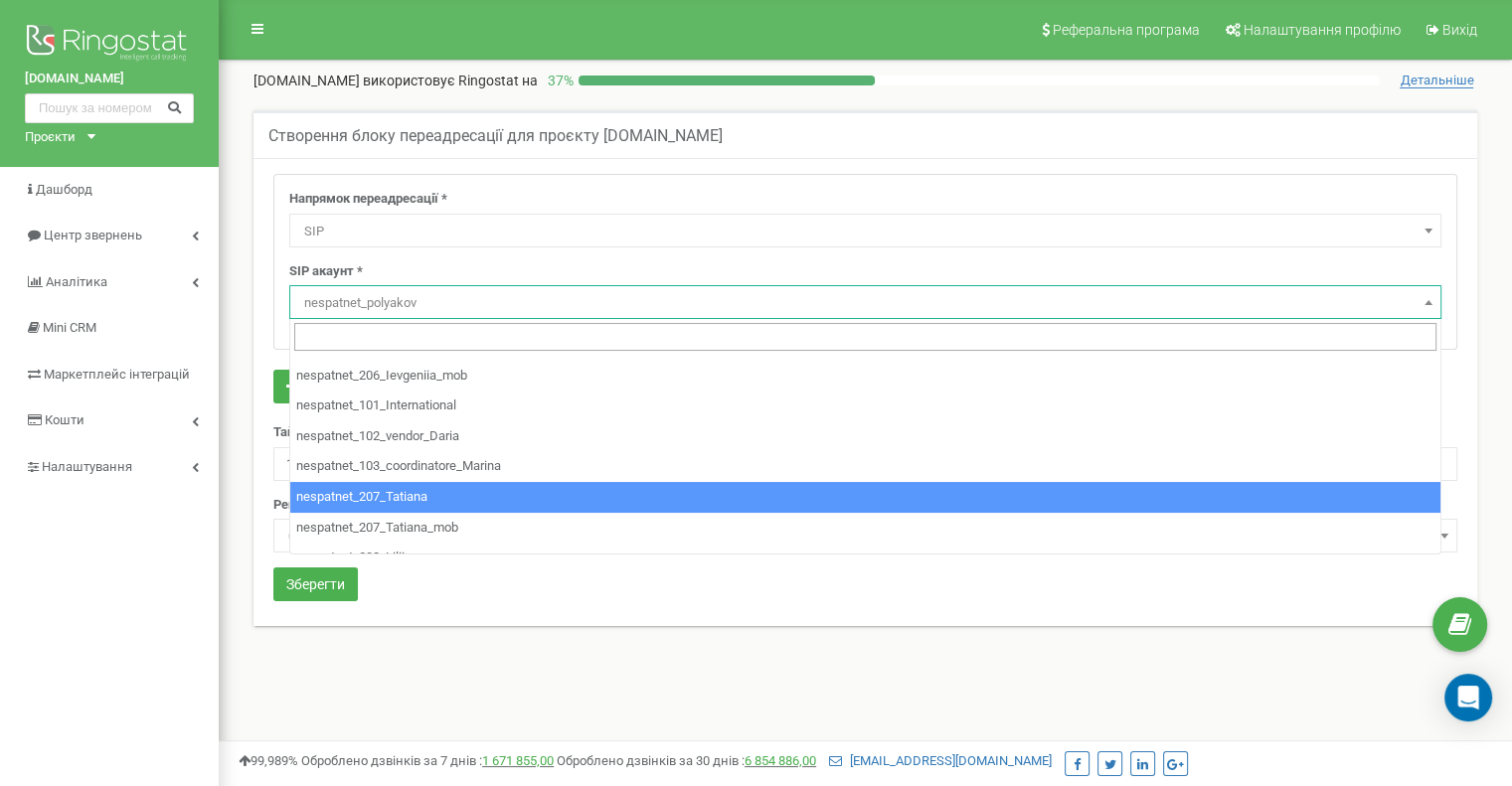 scroll, scrollTop: 378, scrollLeft: 0, axis: vertical 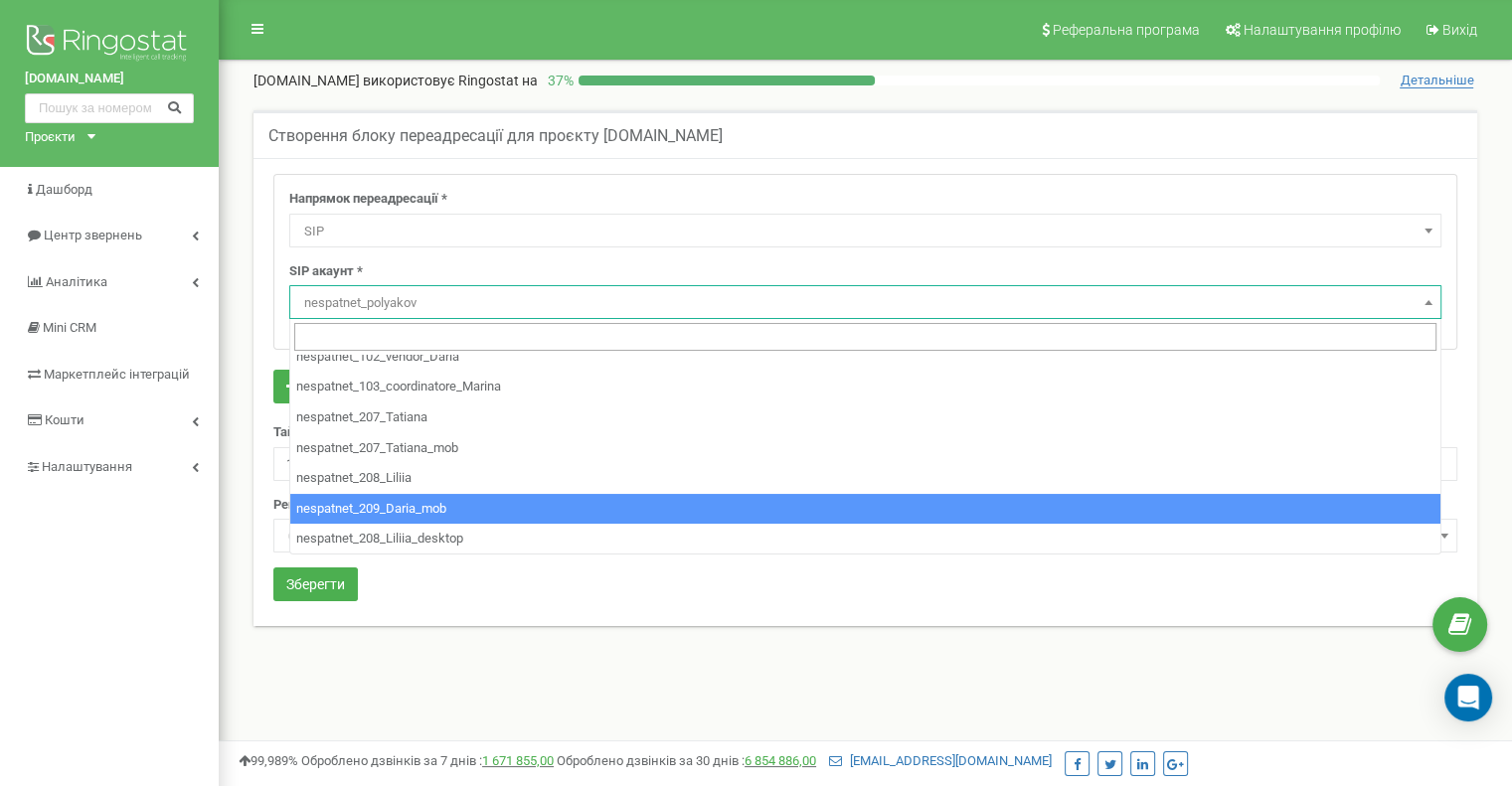 select on "nespatnet_209_Daria_mob" 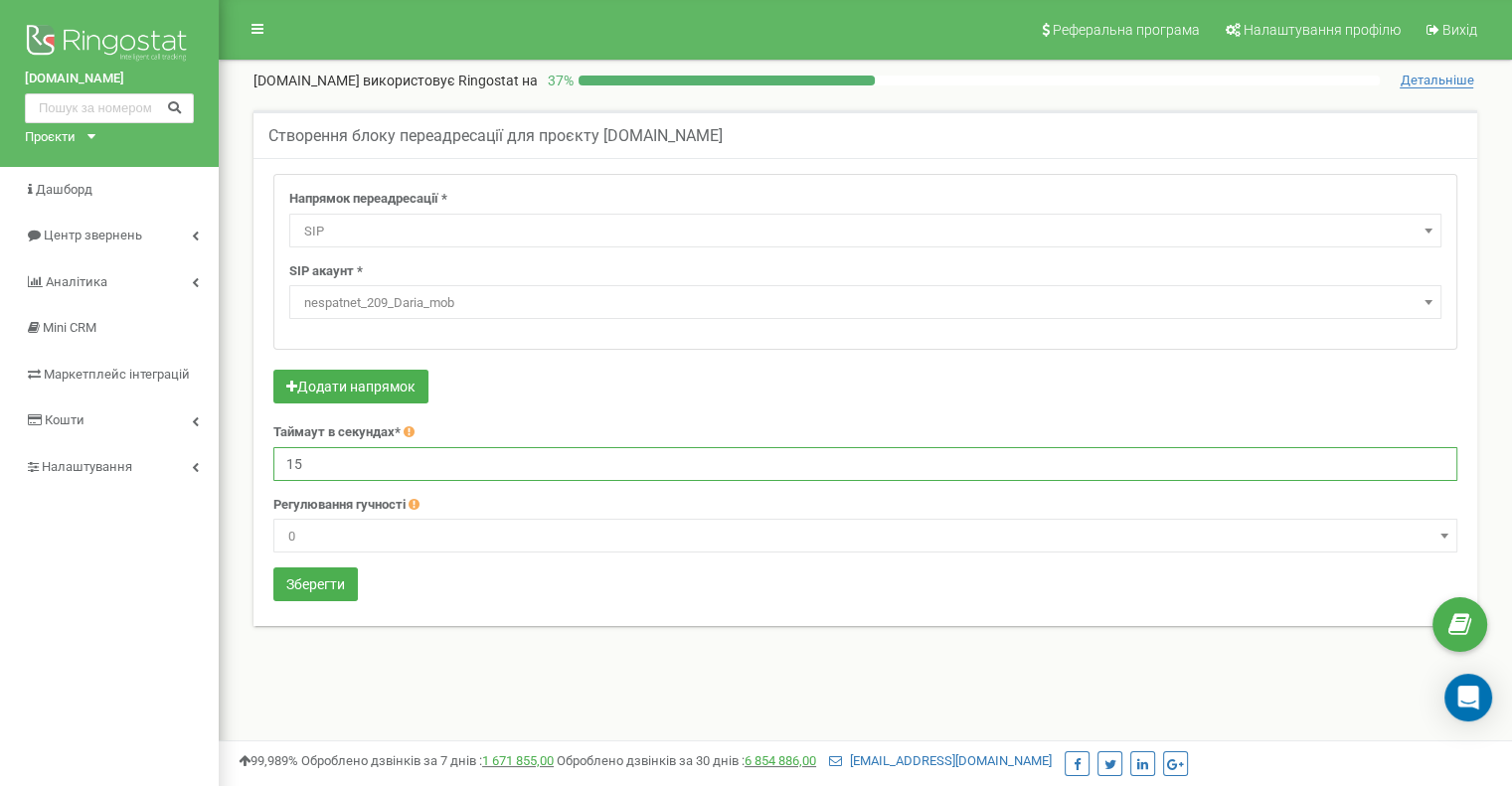 drag, startPoint x: 330, startPoint y: 461, endPoint x: 258, endPoint y: 457, distance: 72.11103 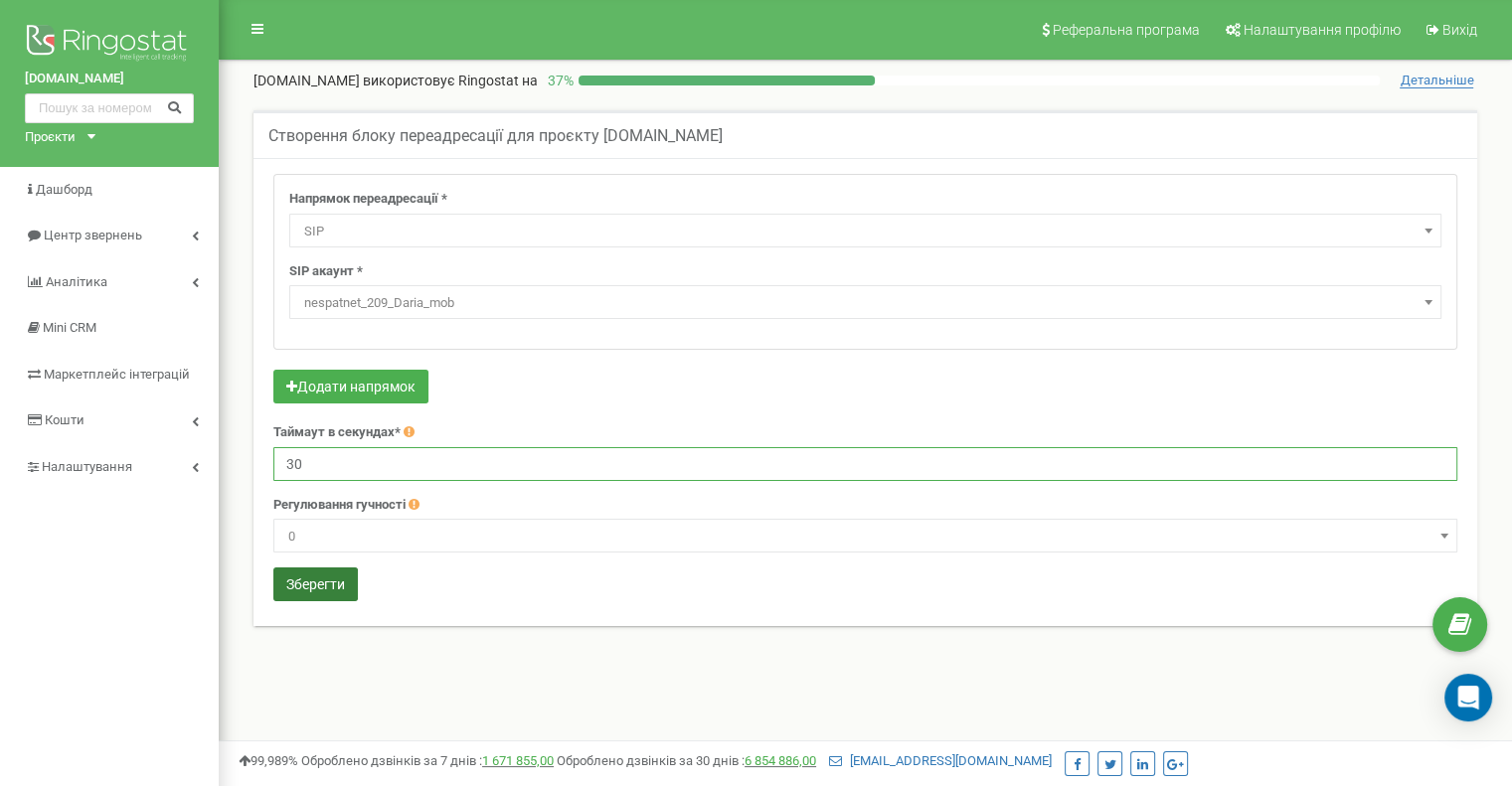 type on "30" 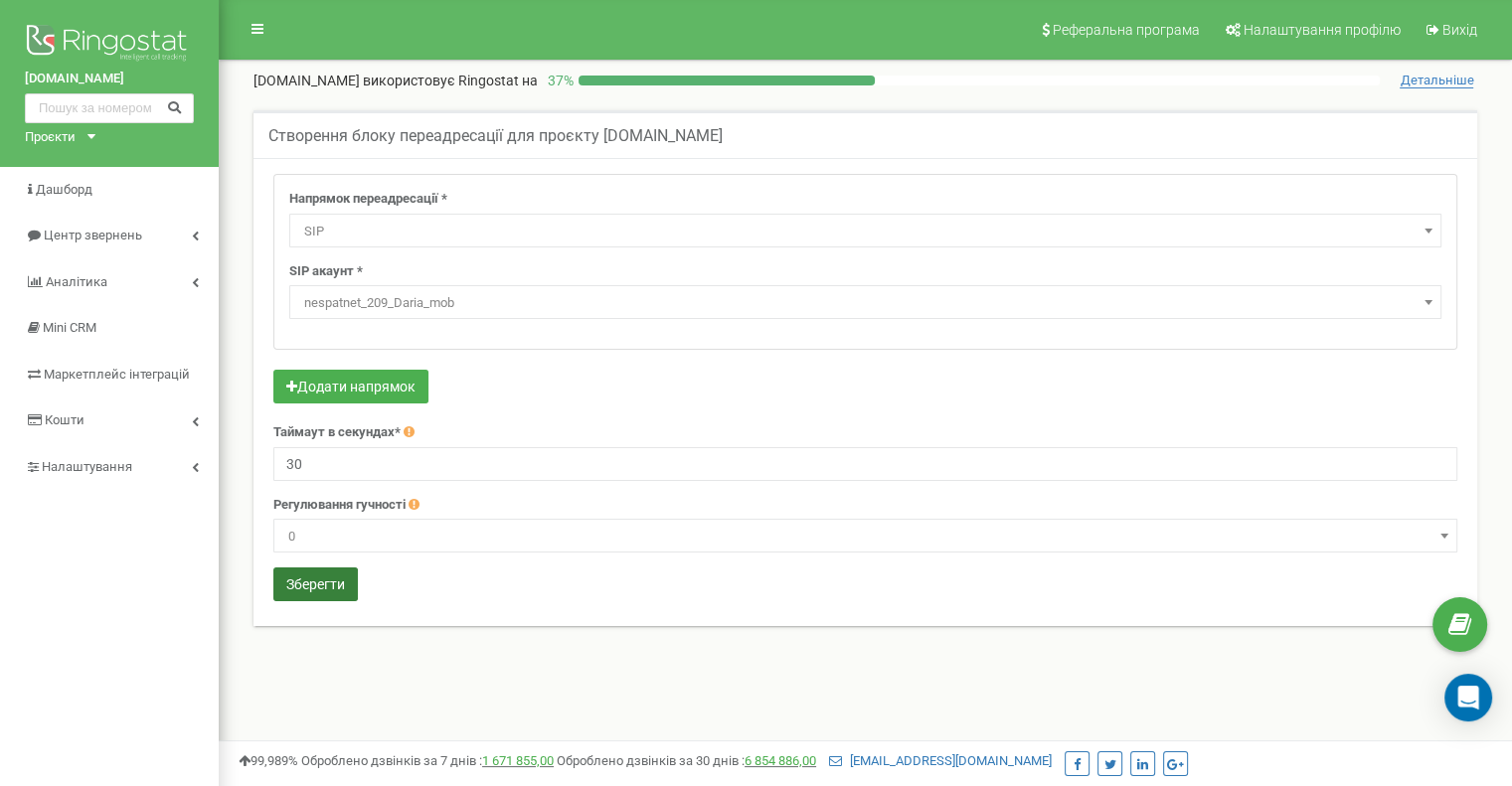 click on "Зберегти" at bounding box center [315, 584] 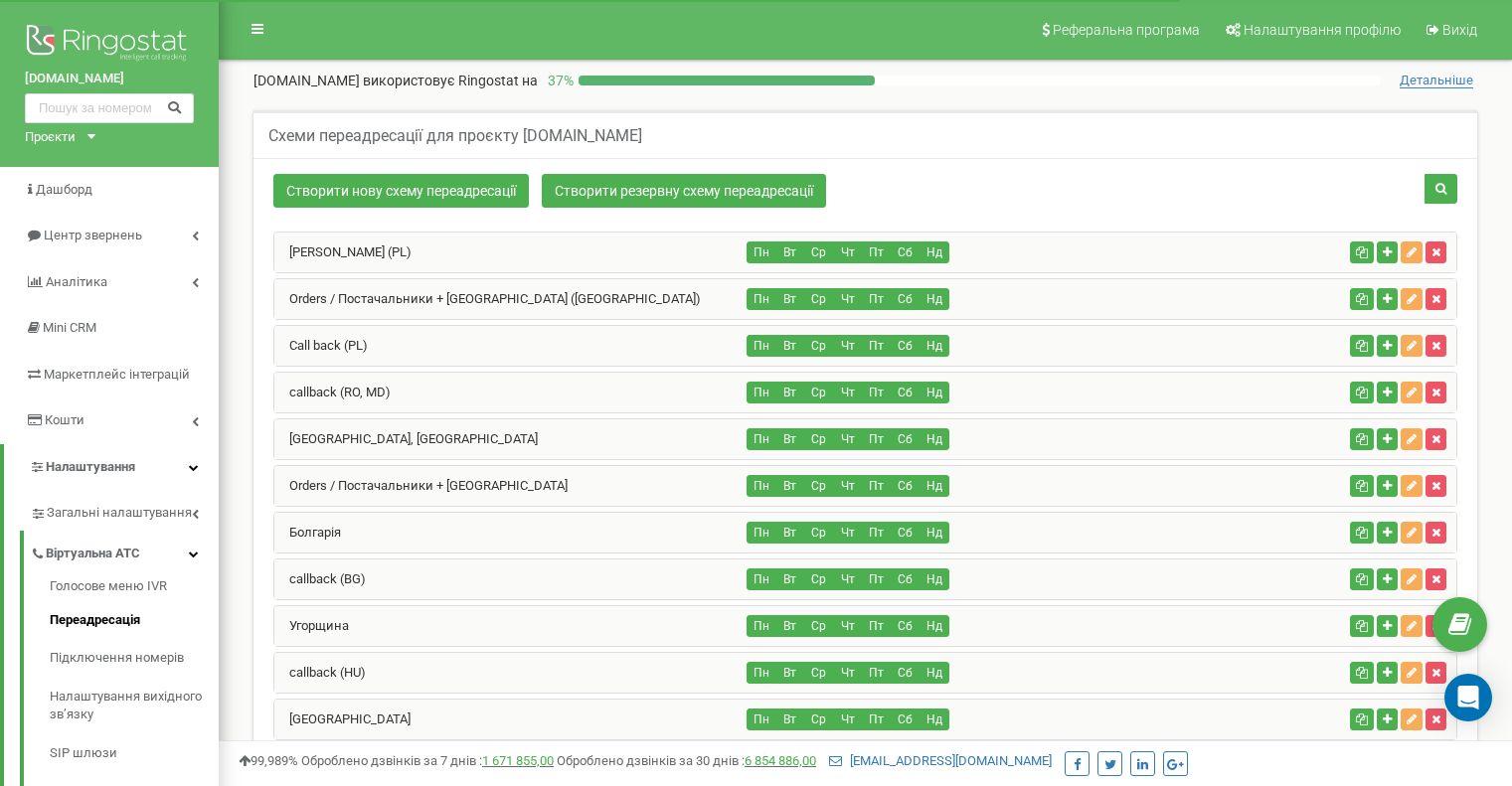 scroll, scrollTop: 1159, scrollLeft: 0, axis: vertical 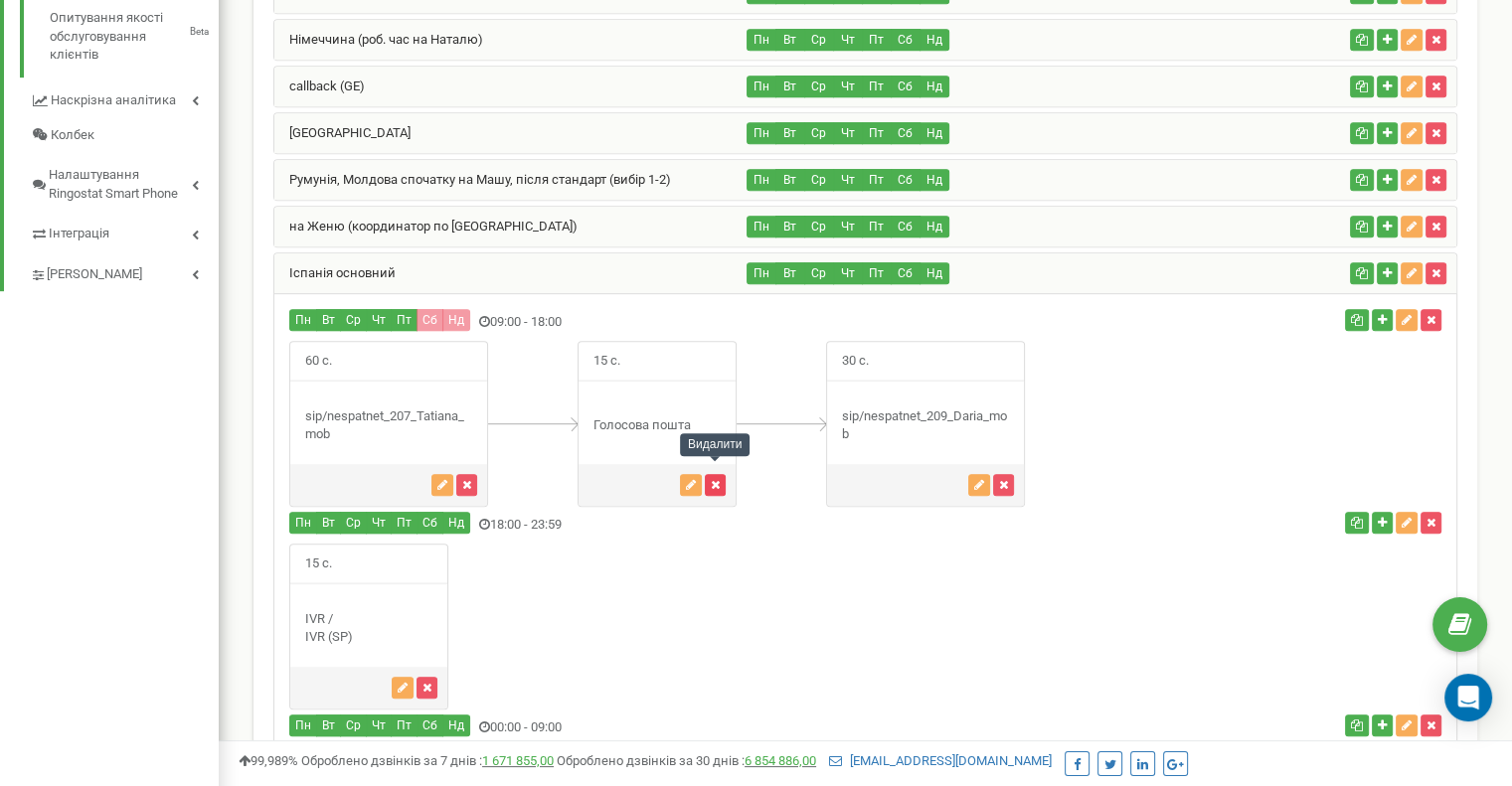 click at bounding box center [715, 485] 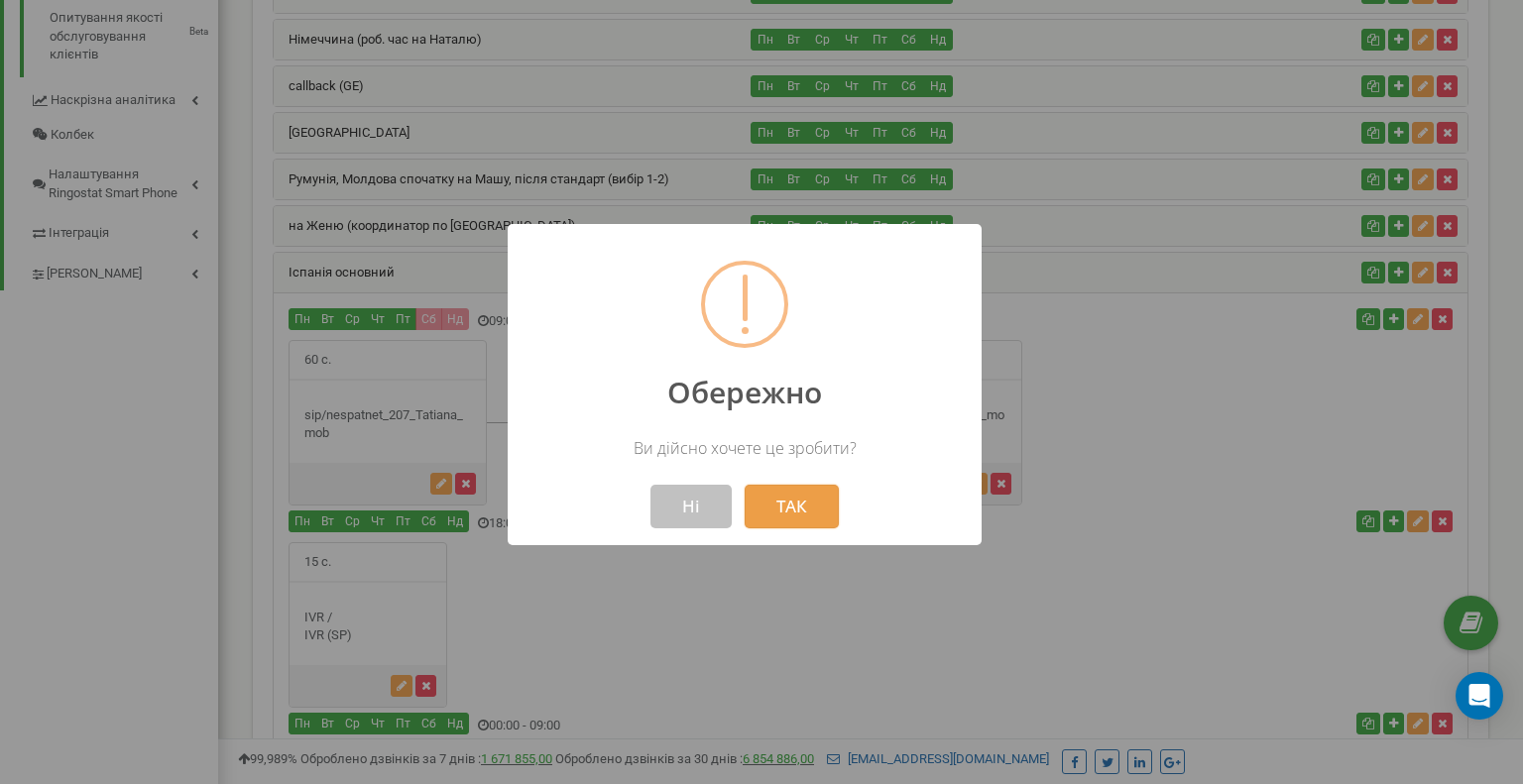 click on "ТАК" at bounding box center [791, 506] 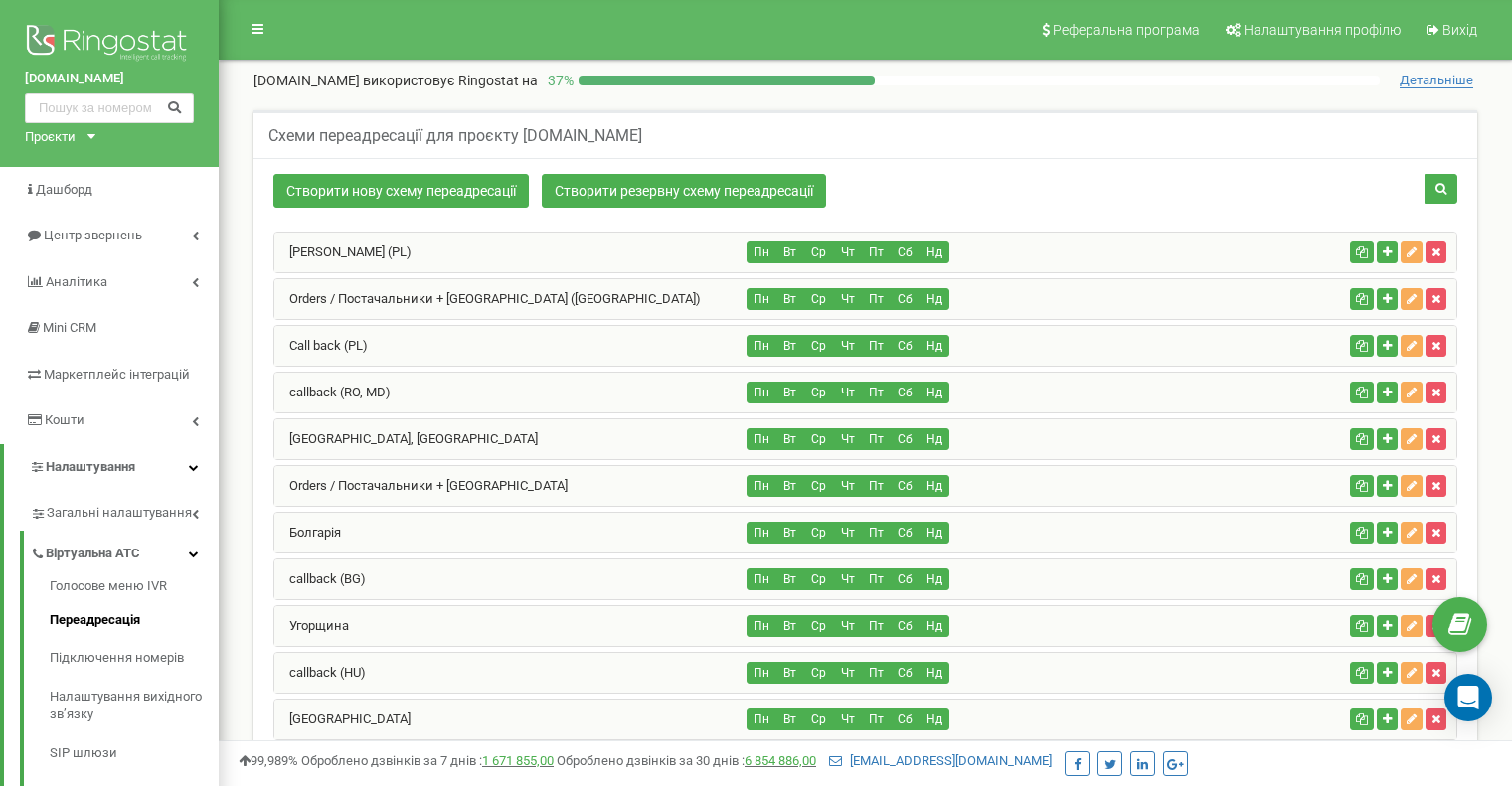 scroll, scrollTop: 1044, scrollLeft: 0, axis: vertical 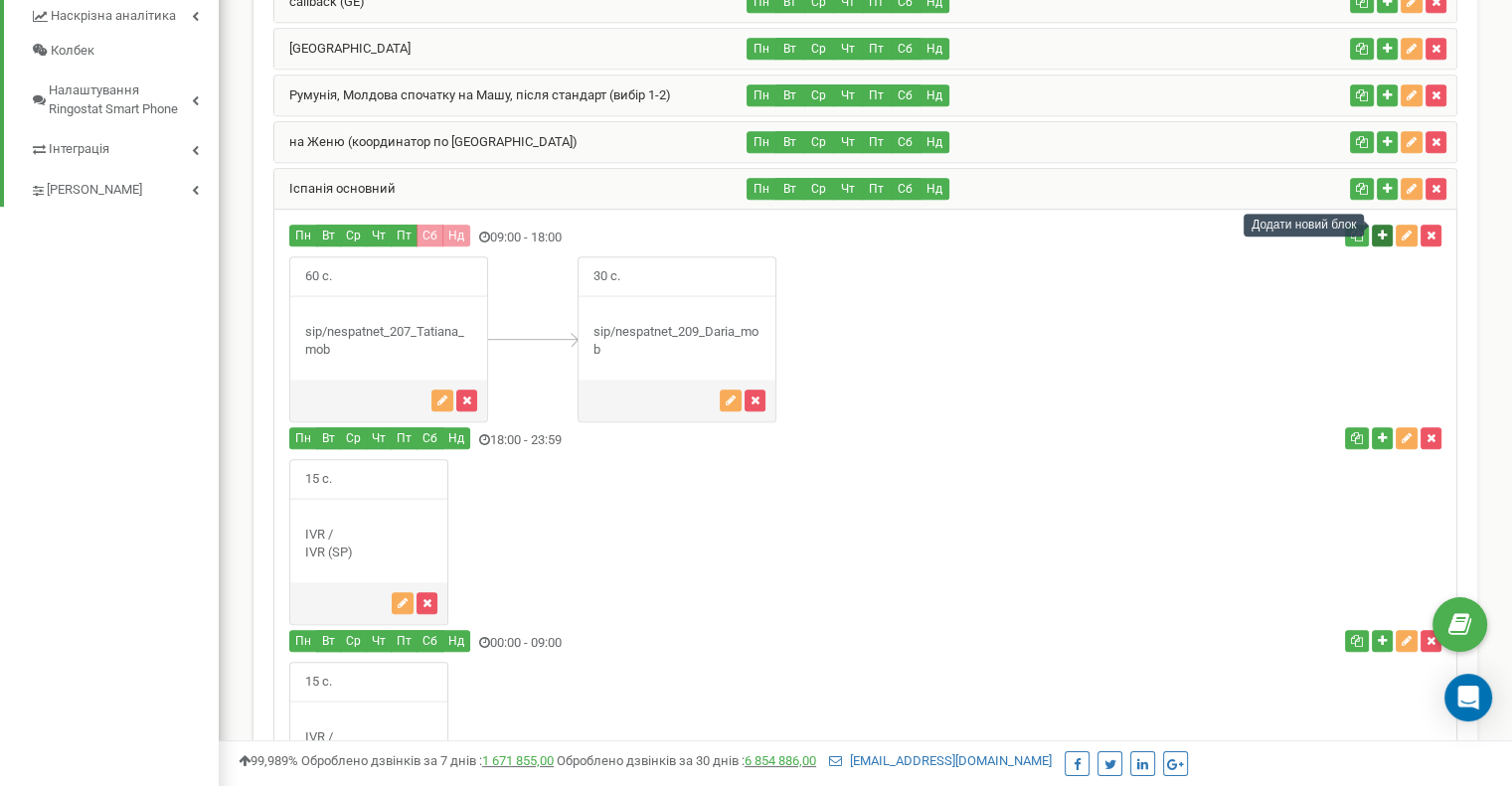click at bounding box center (1382, 236) 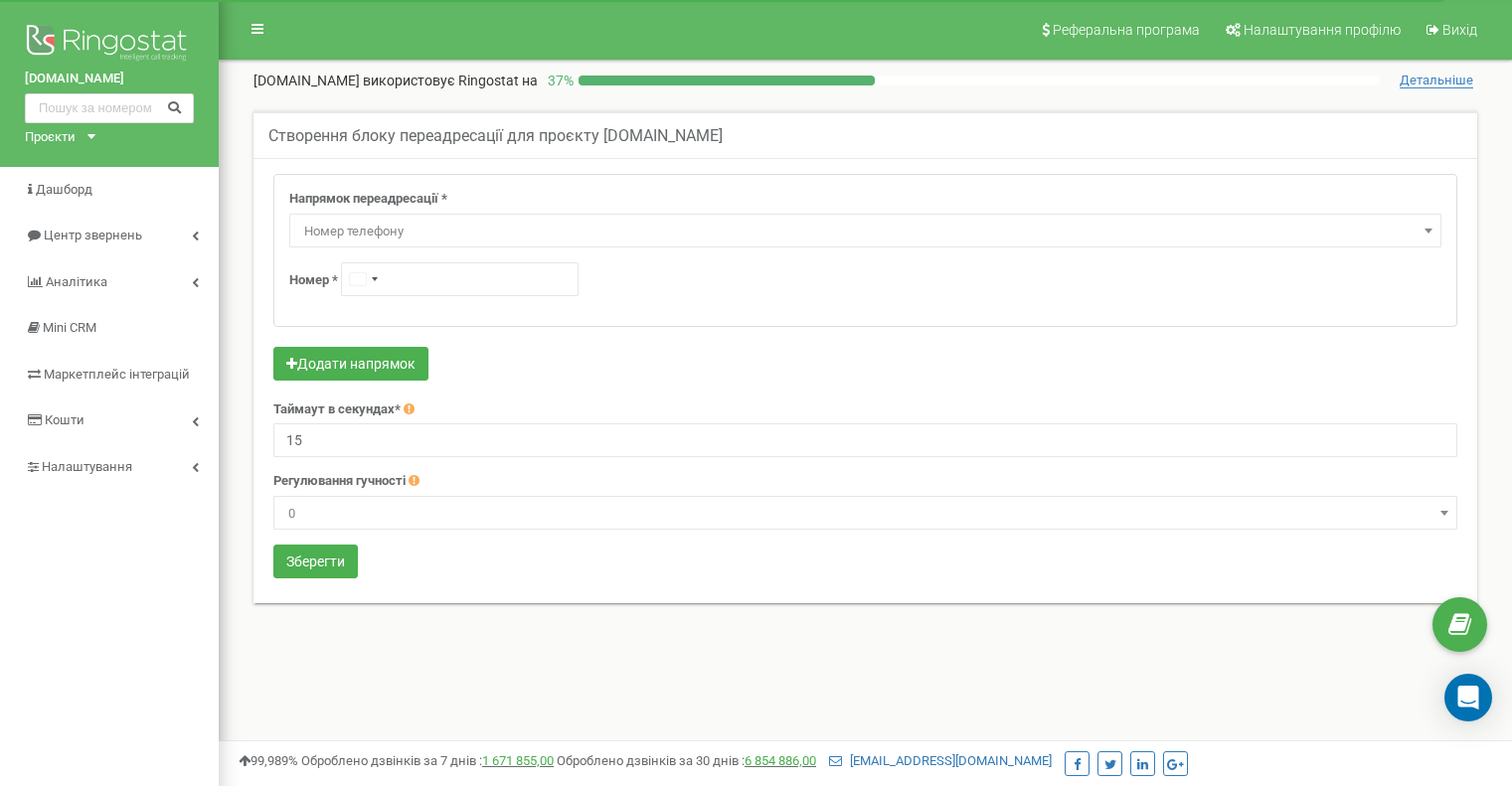 scroll, scrollTop: 0, scrollLeft: 0, axis: both 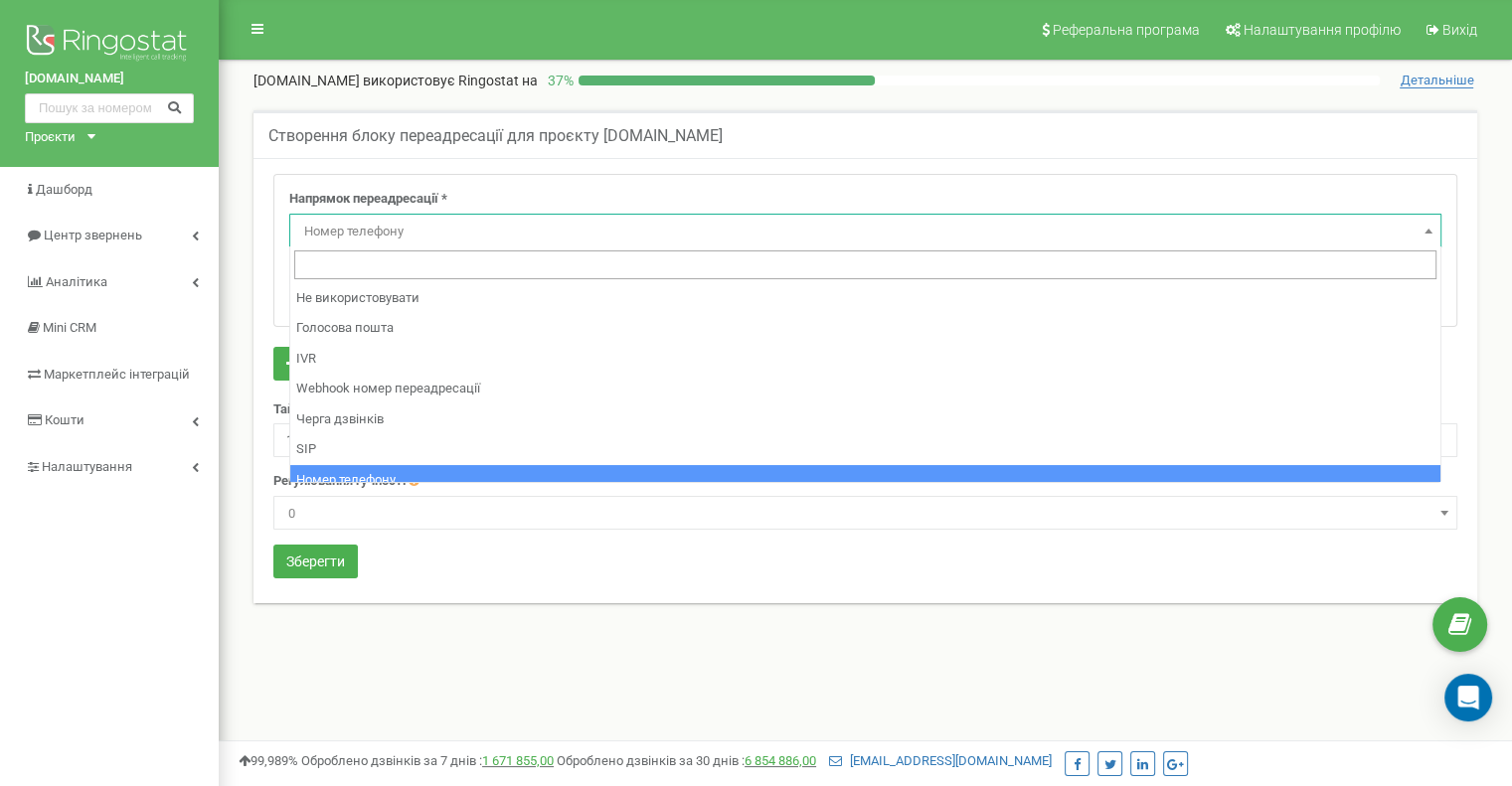 click on "Номер телефону" at bounding box center [865, 232] 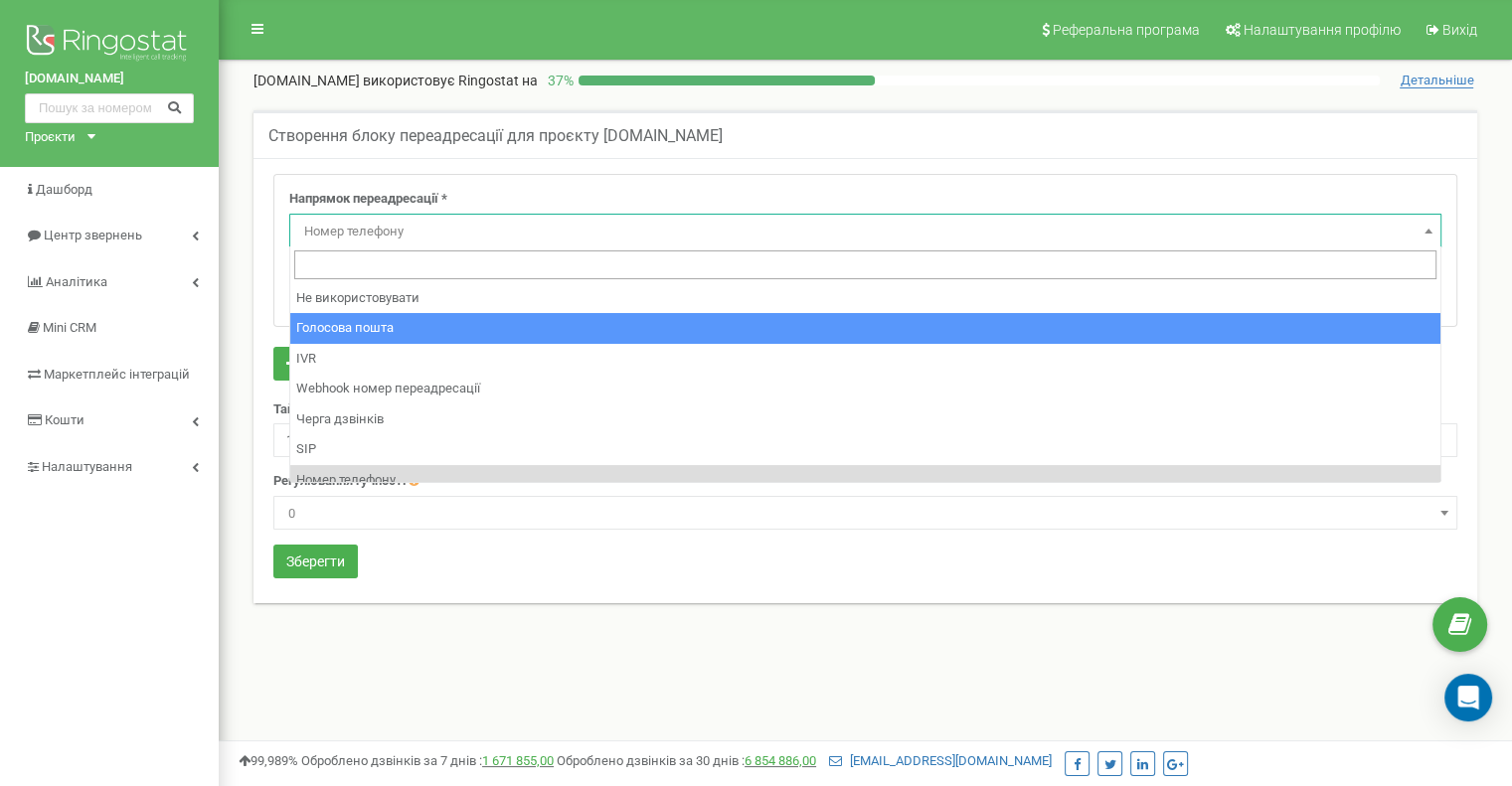 select on "Voicemail" 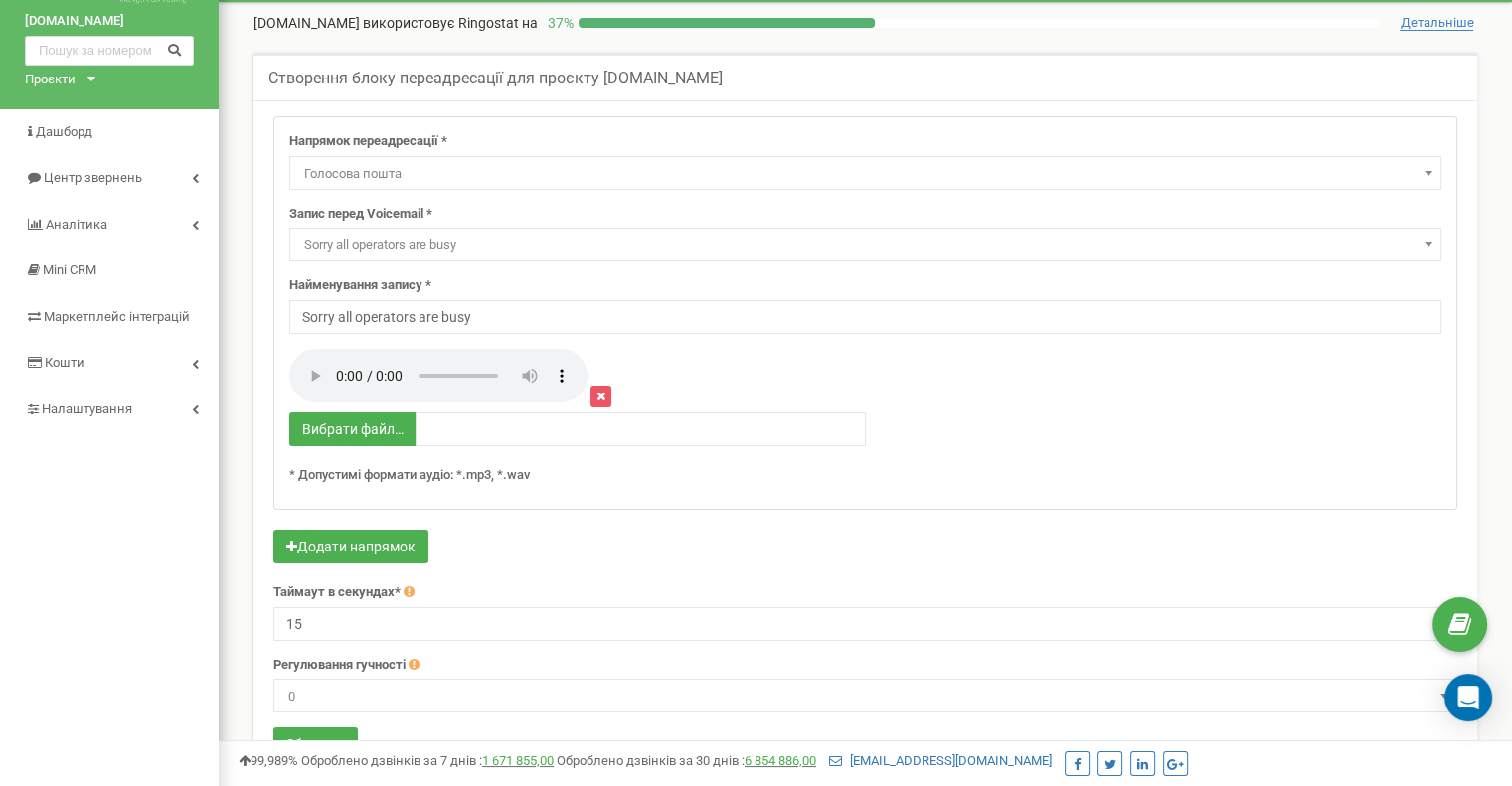scroll, scrollTop: 298, scrollLeft: 0, axis: vertical 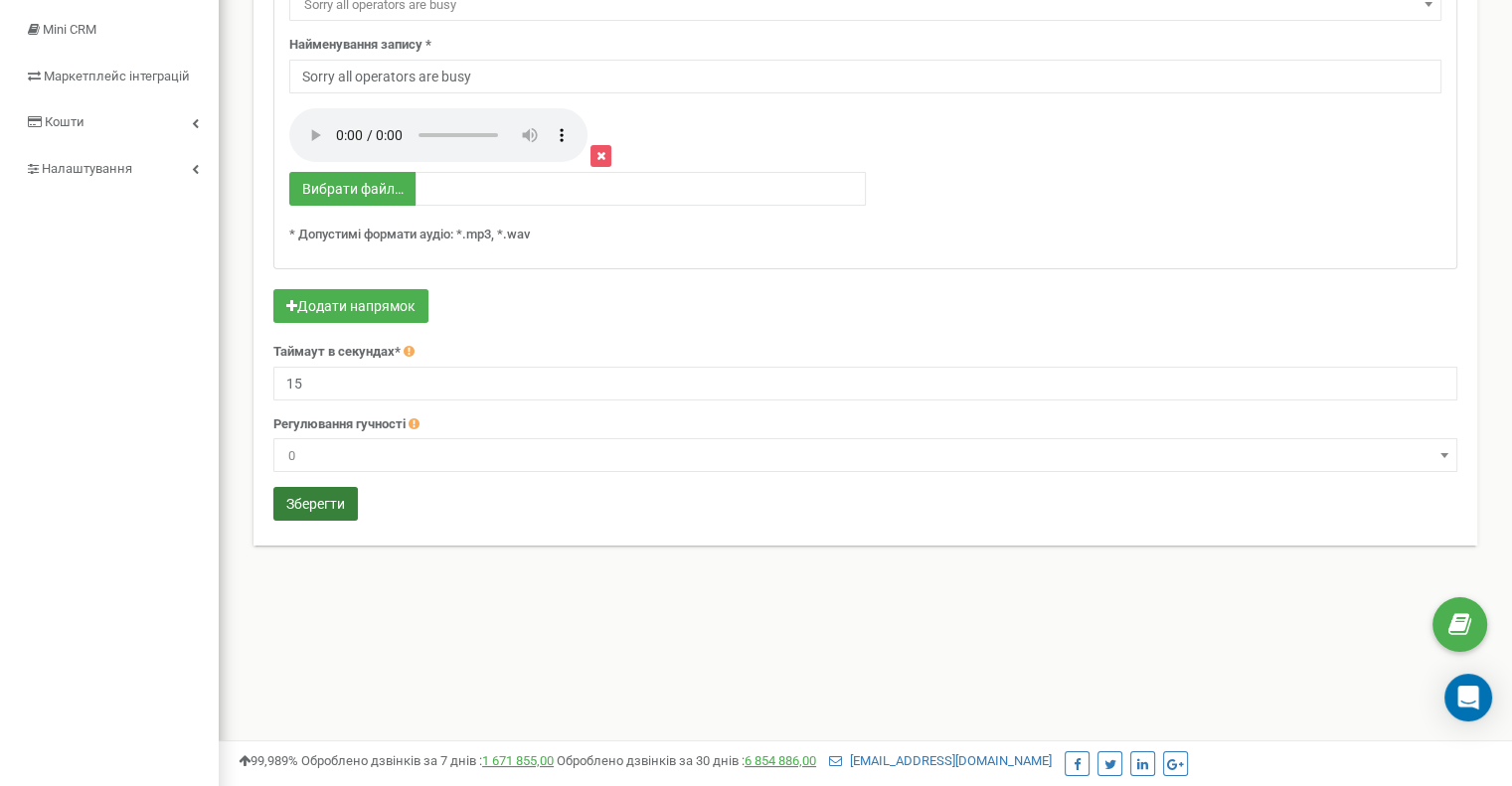 click on "Зберегти" at bounding box center [315, 504] 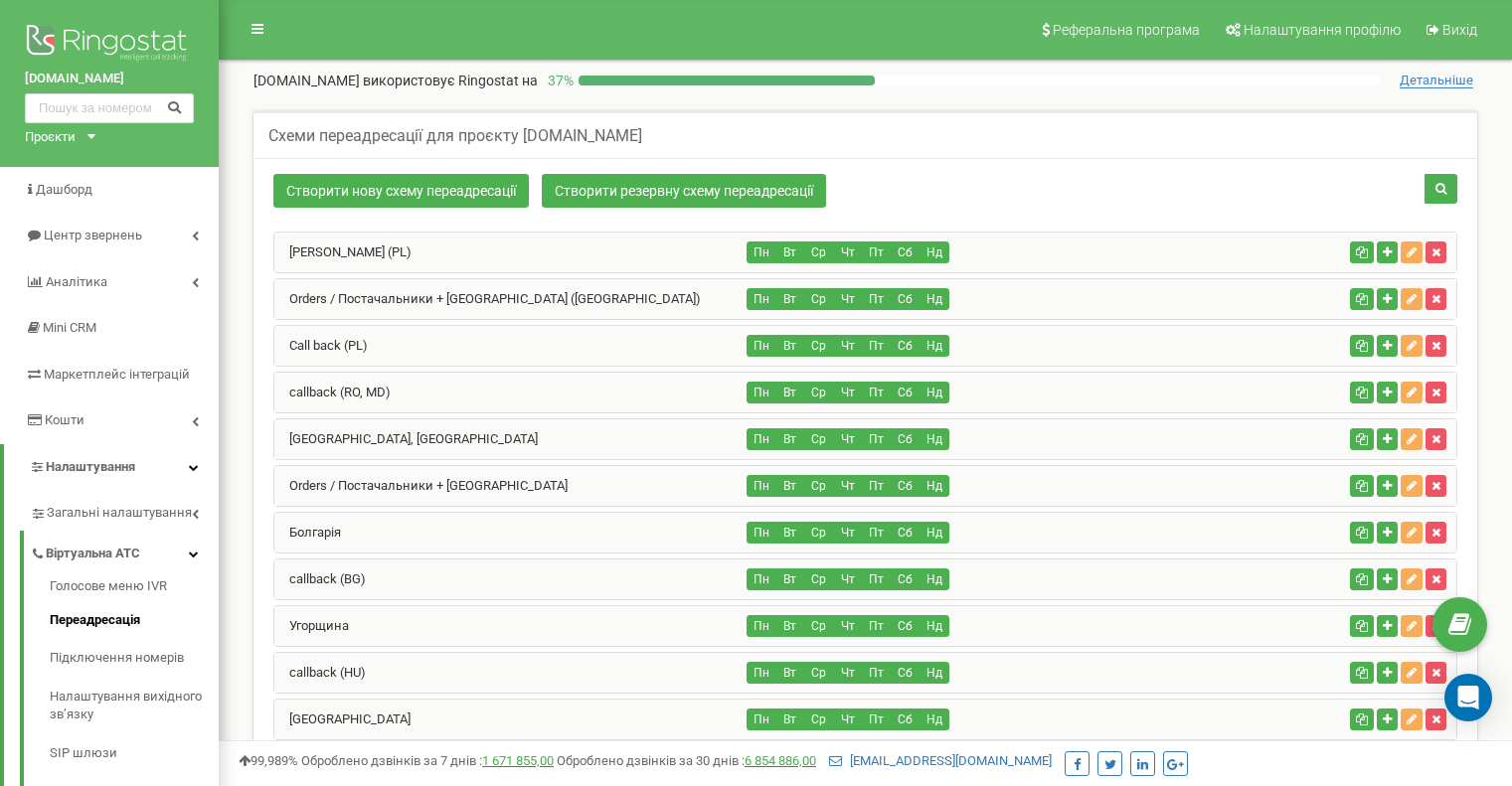 scroll, scrollTop: 1284, scrollLeft: 0, axis: vertical 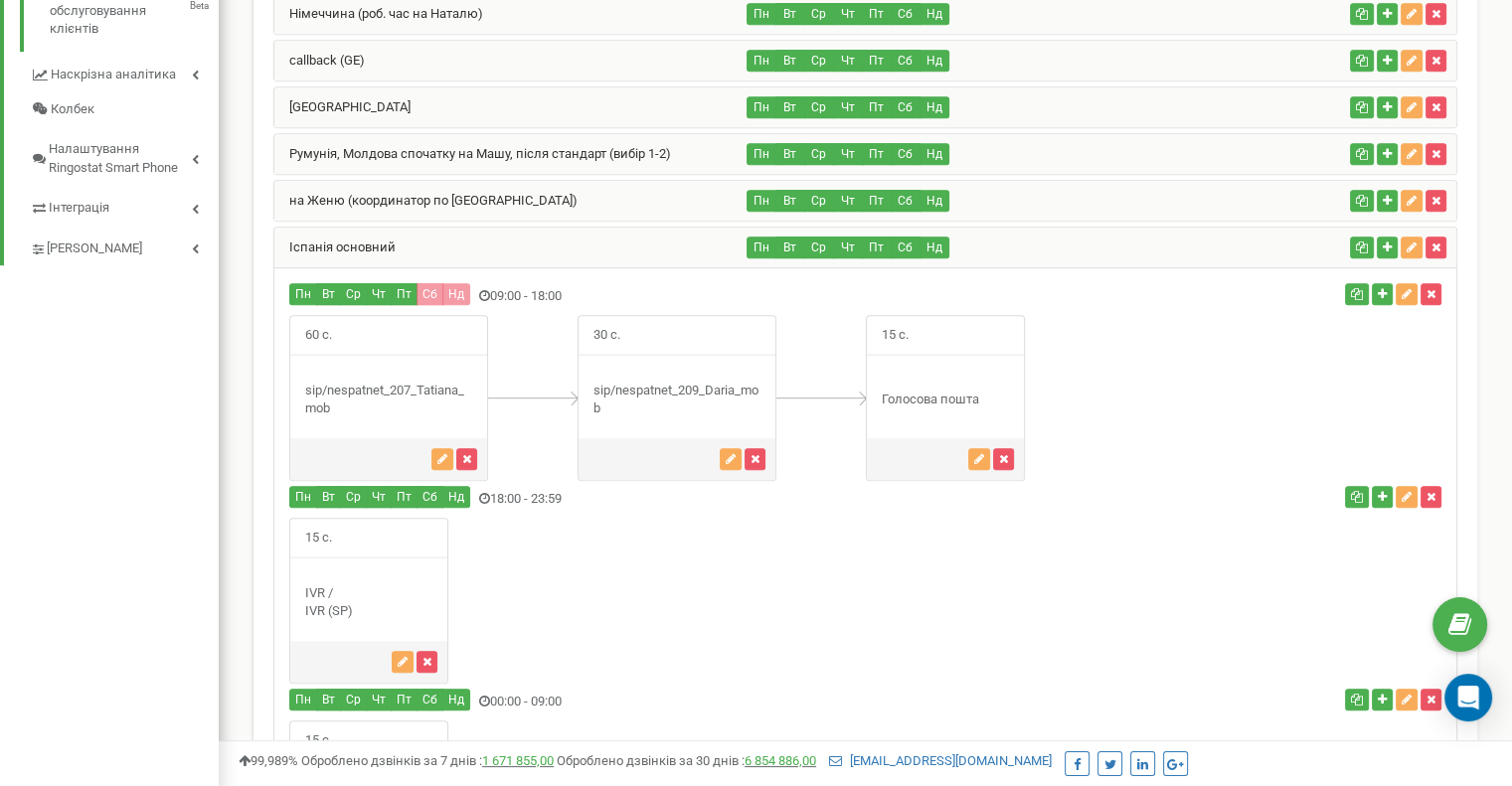 click on "Іспанія основний" at bounding box center (511, 247) 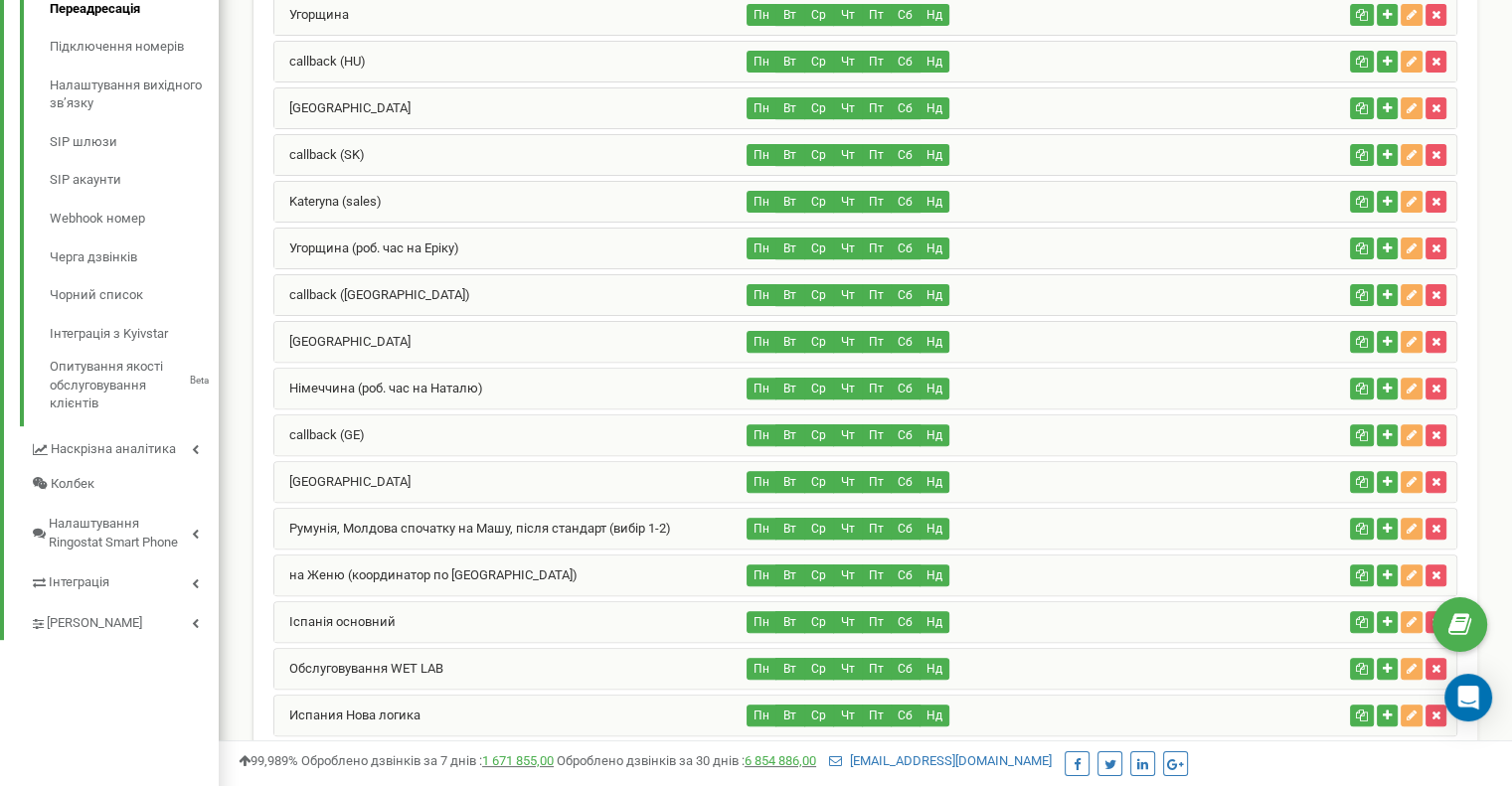 scroll, scrollTop: 710, scrollLeft: 0, axis: vertical 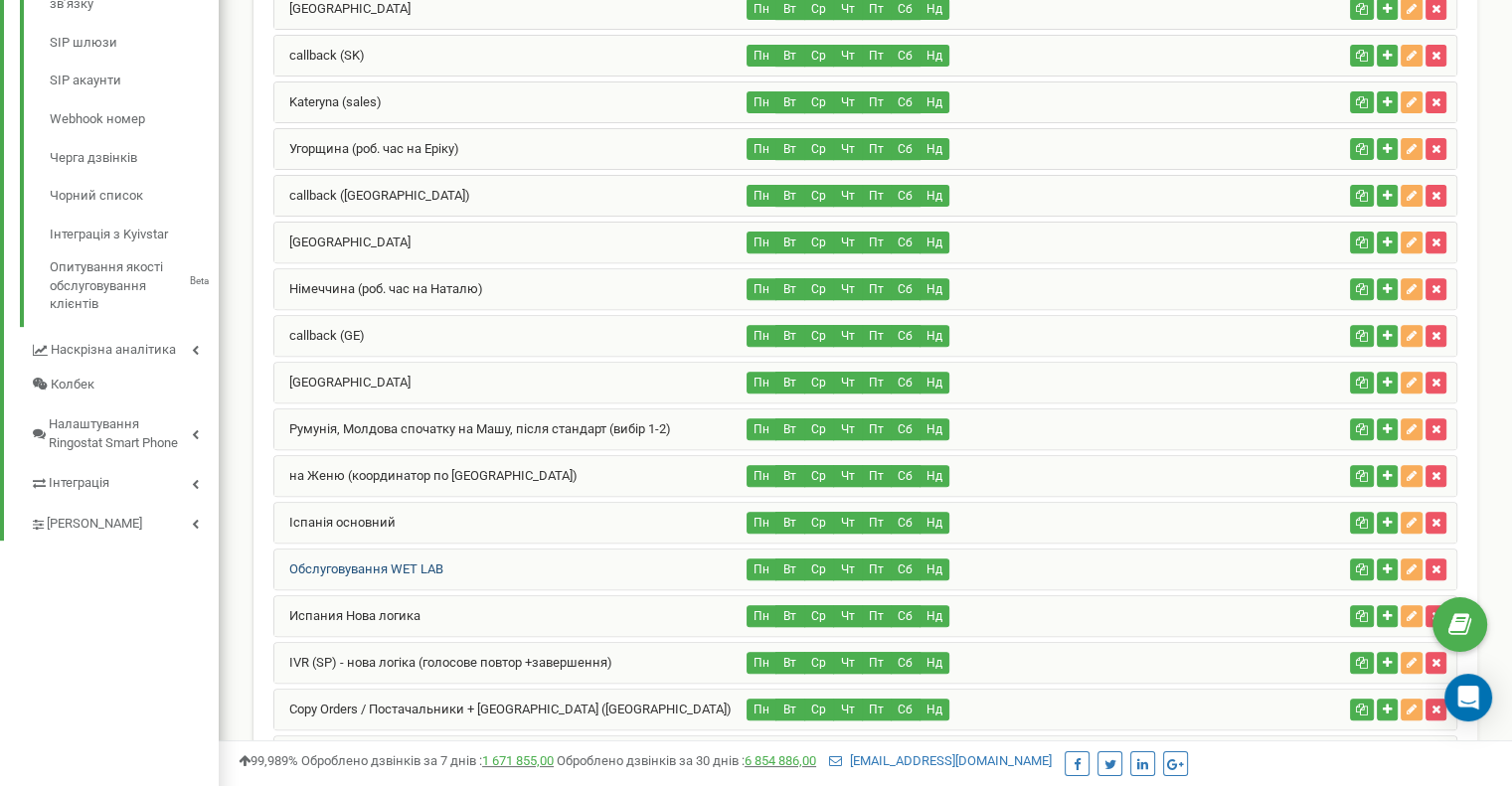 click on "Обслуговування WET LAB" at bounding box center (359, 568) 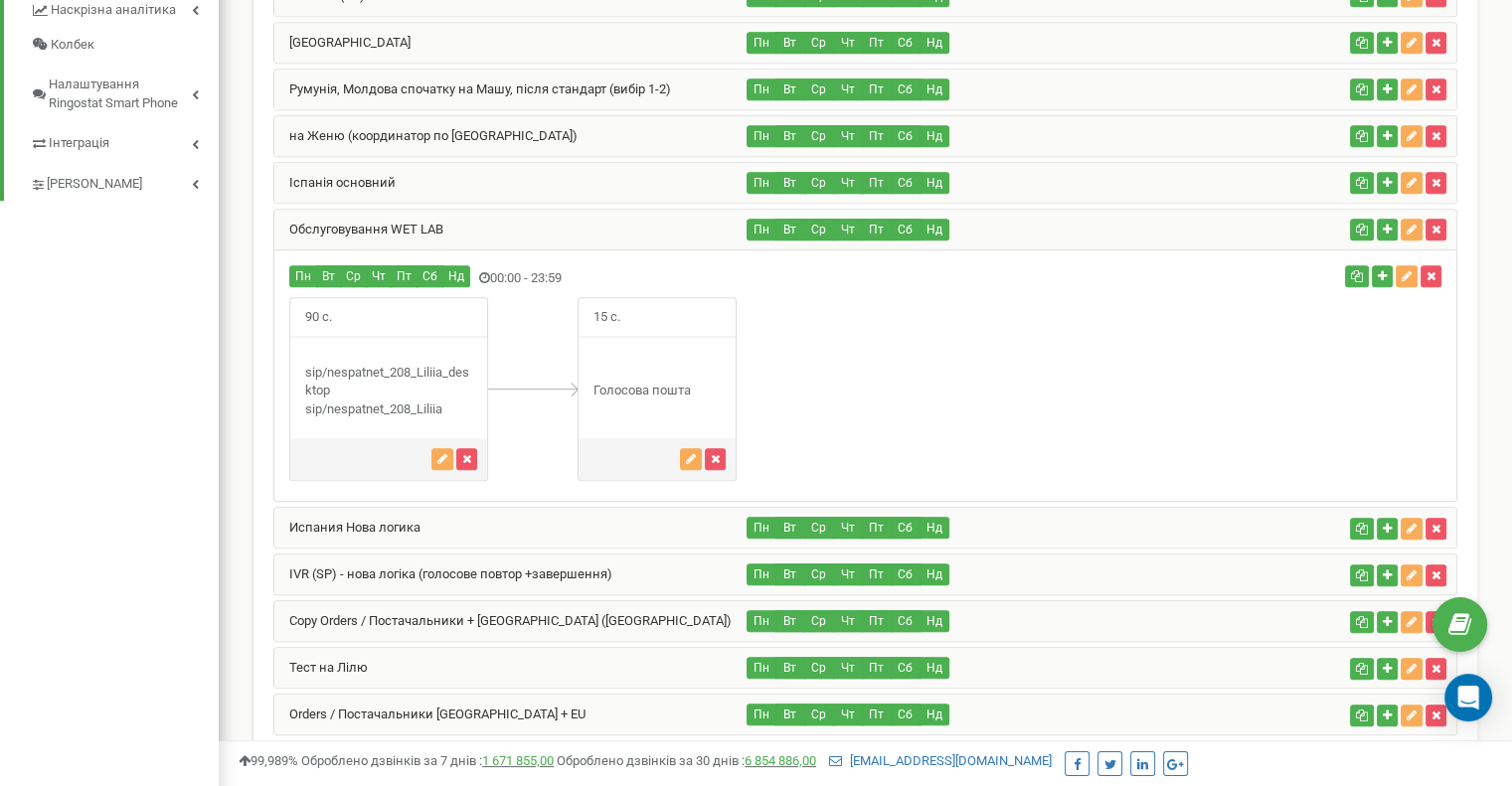 scroll, scrollTop: 1108, scrollLeft: 0, axis: vertical 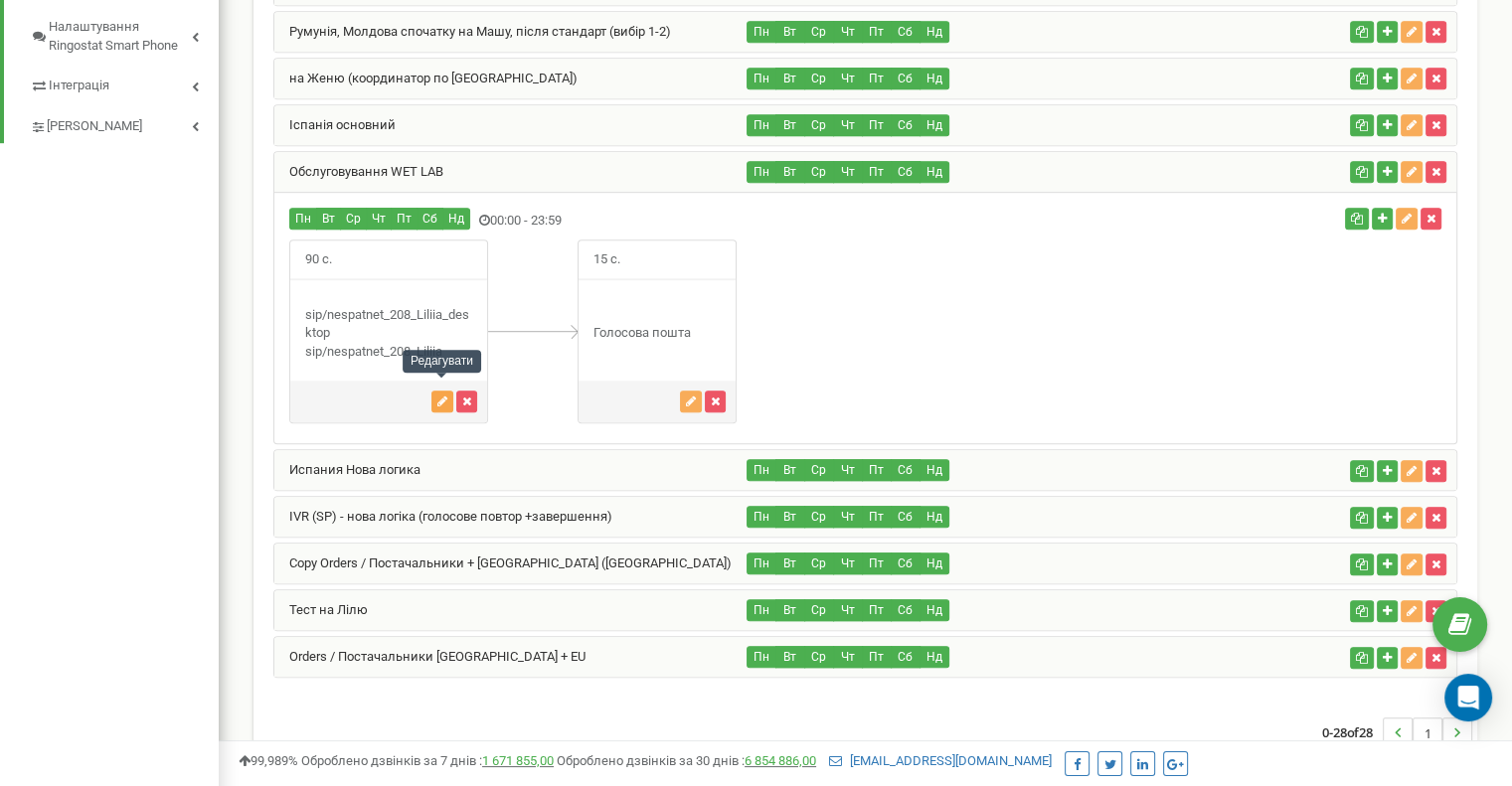 click at bounding box center (442, 401) 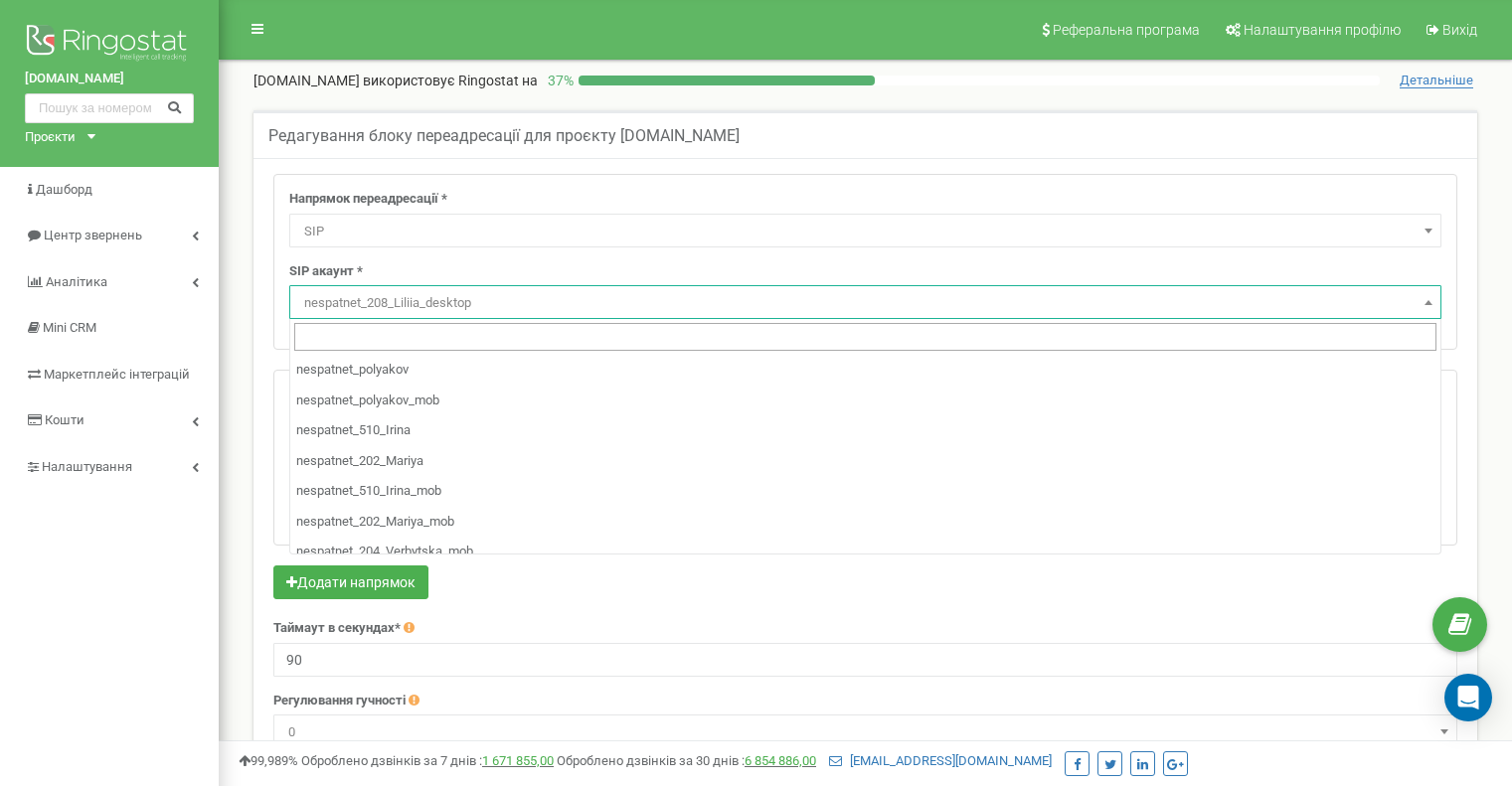 select on "SIP" 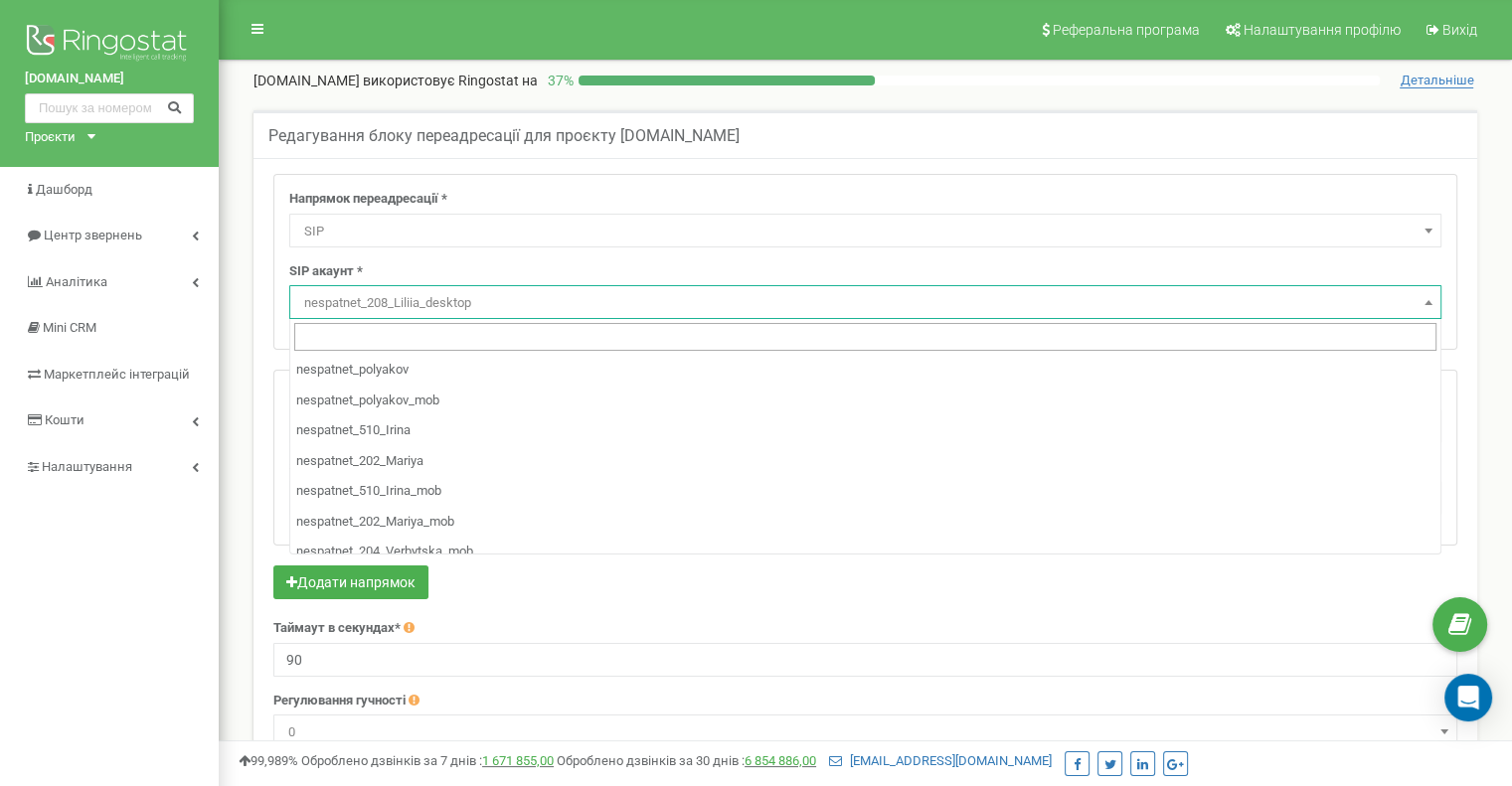 scroll, scrollTop: 0, scrollLeft: 0, axis: both 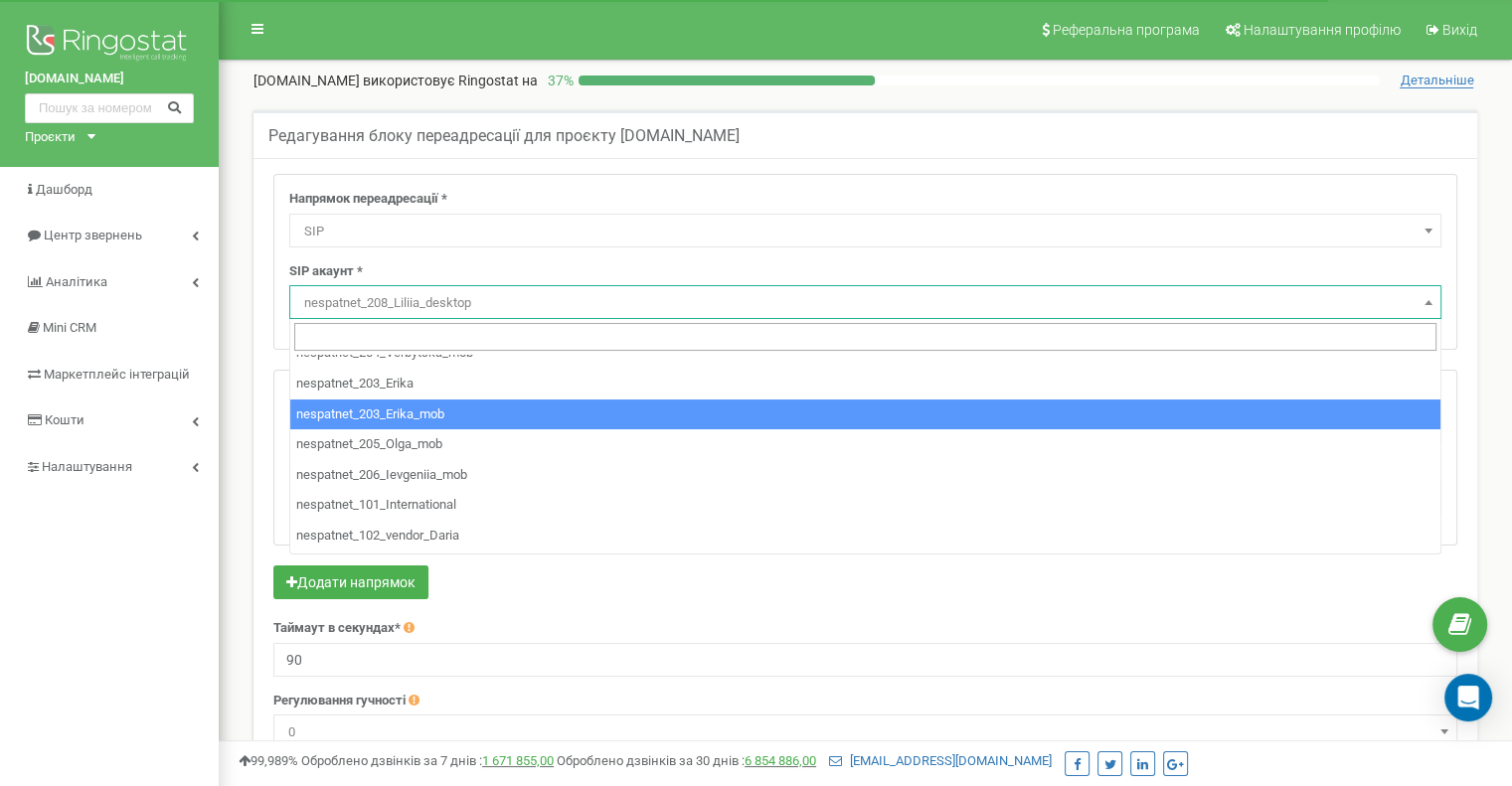 select on "nespatnet_203_Erika_mob" 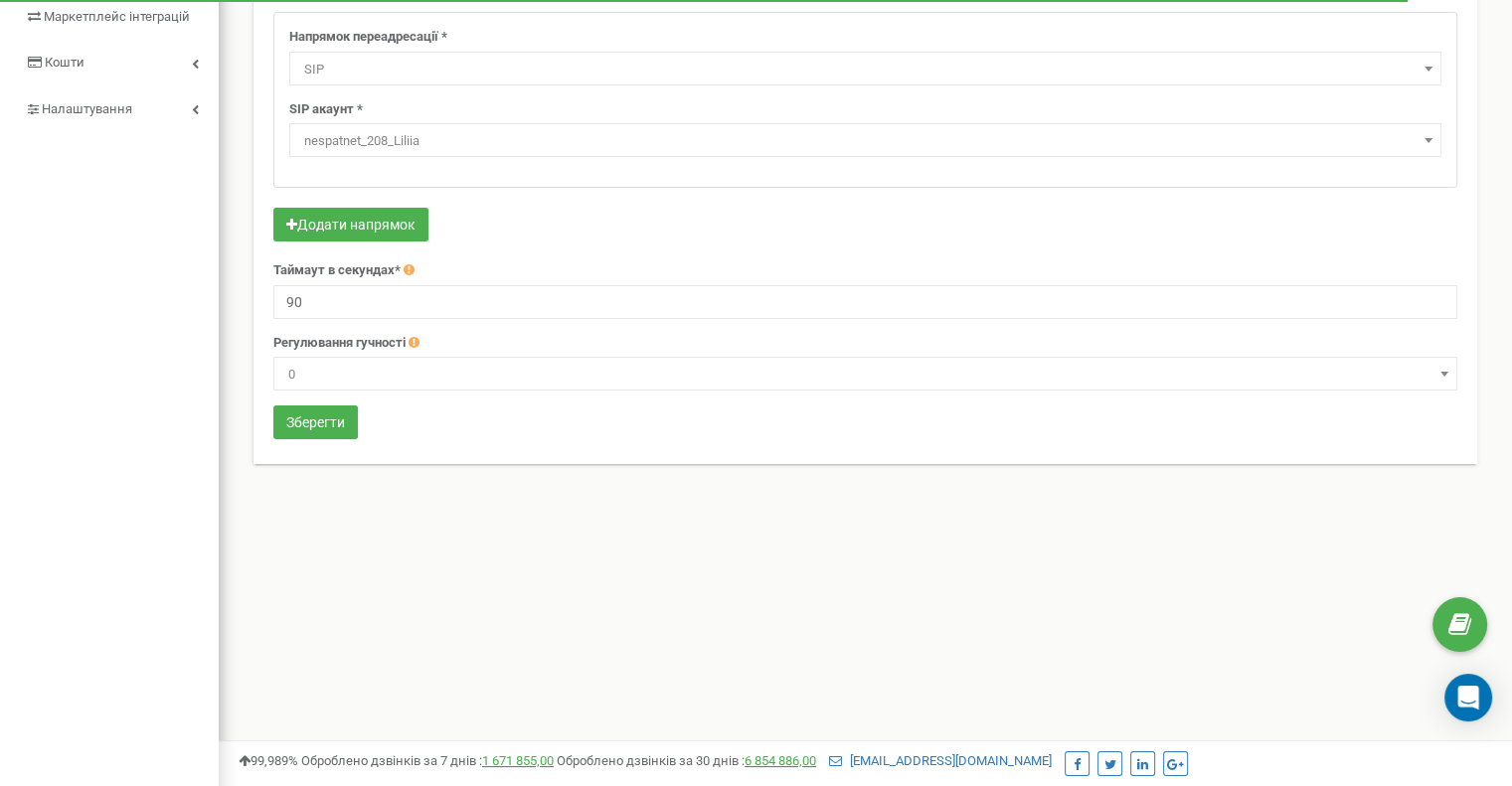 scroll, scrollTop: 405, scrollLeft: 0, axis: vertical 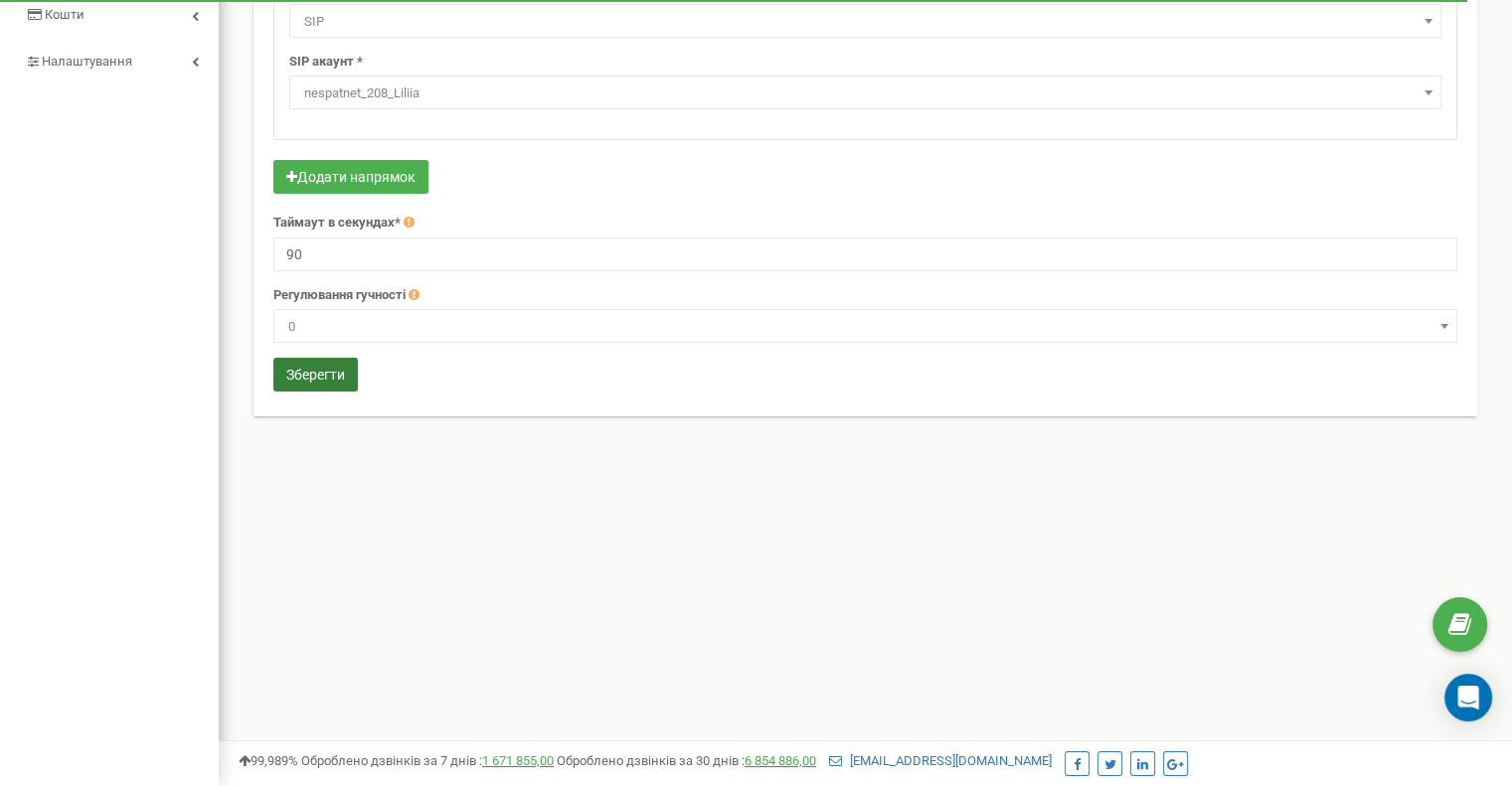 click on "Зберегти" at bounding box center [315, 375] 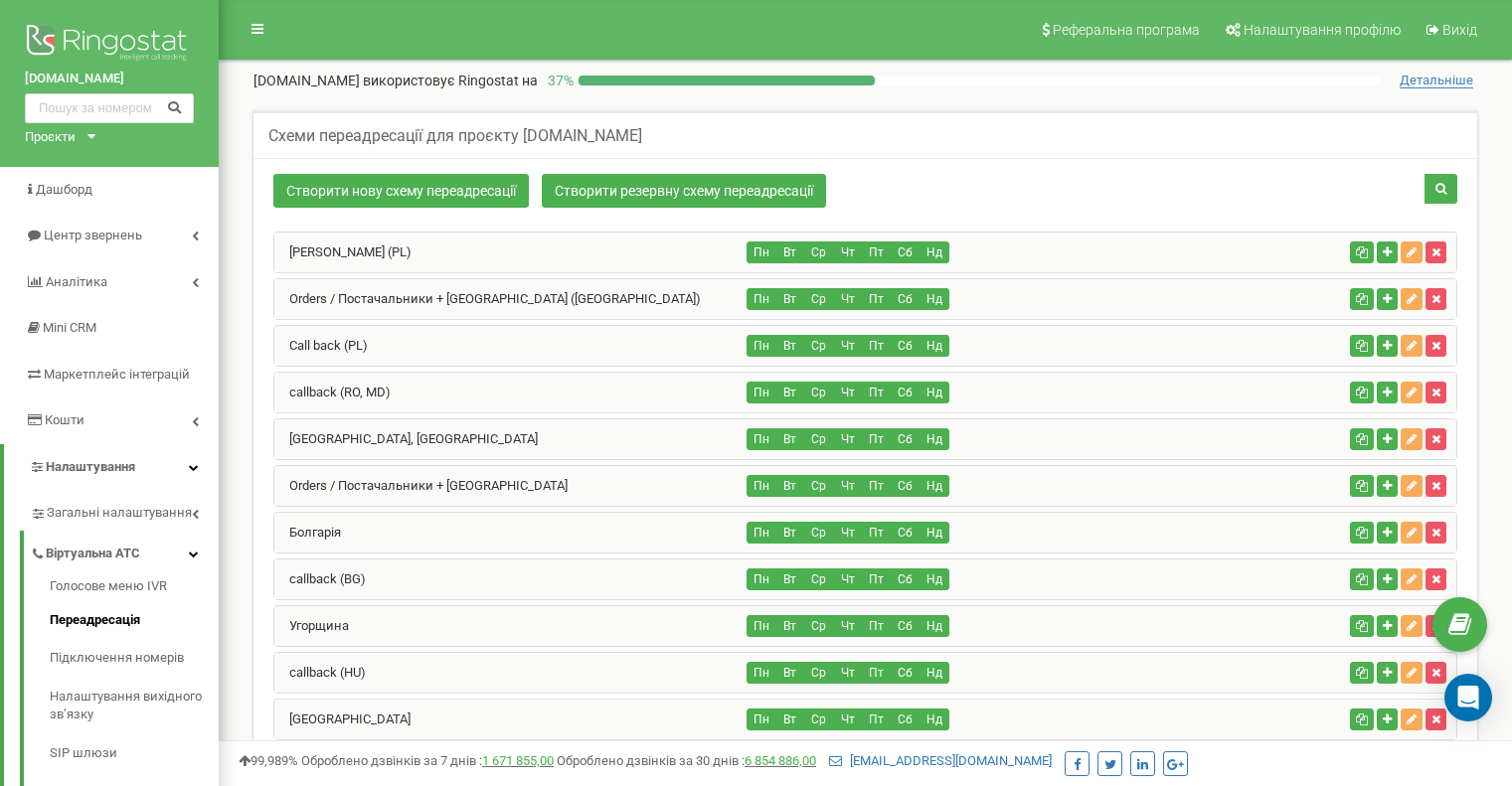 scroll, scrollTop: 1161, scrollLeft: 0, axis: vertical 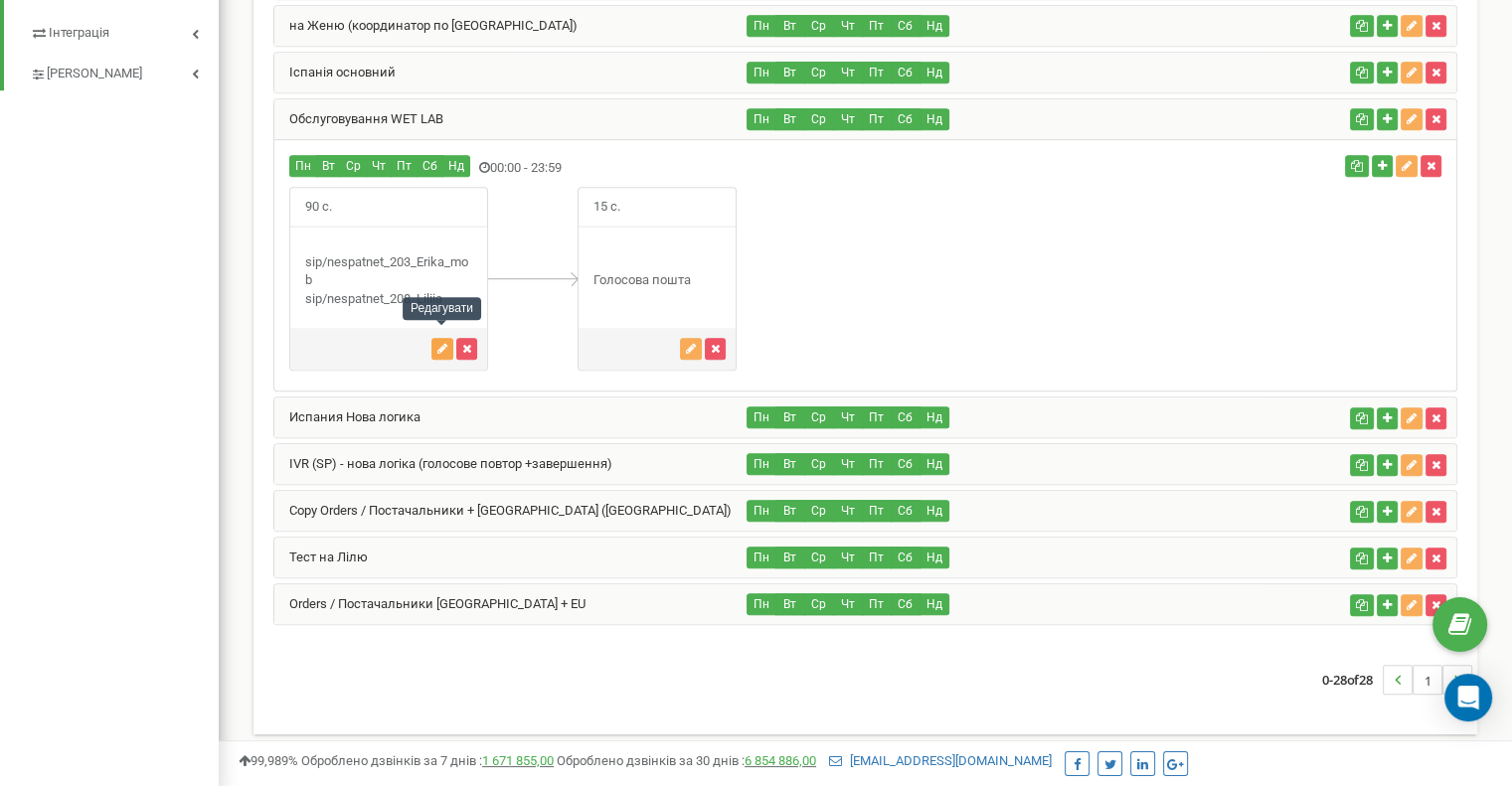 click at bounding box center [442, 349] 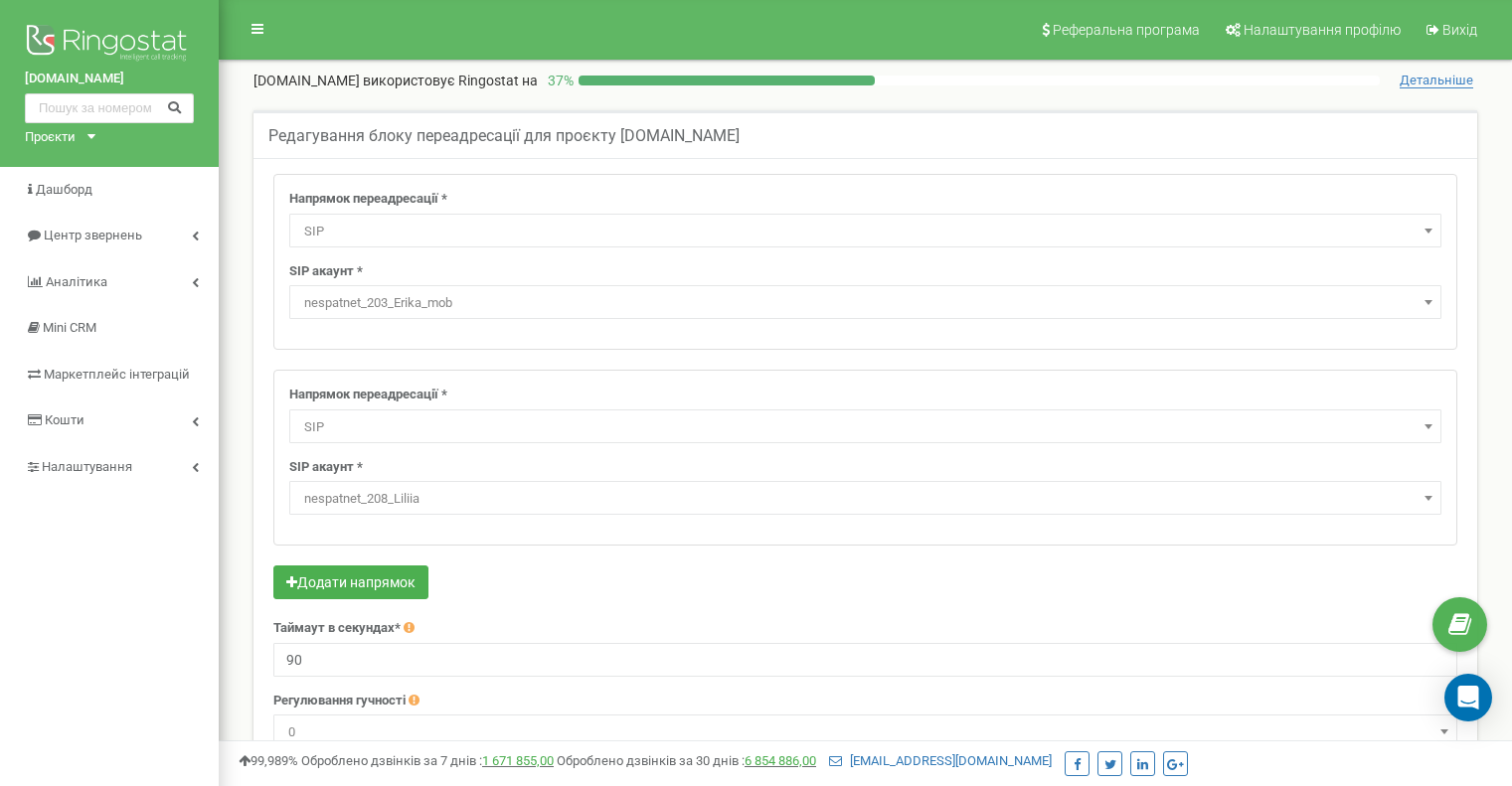 select on "SIP" 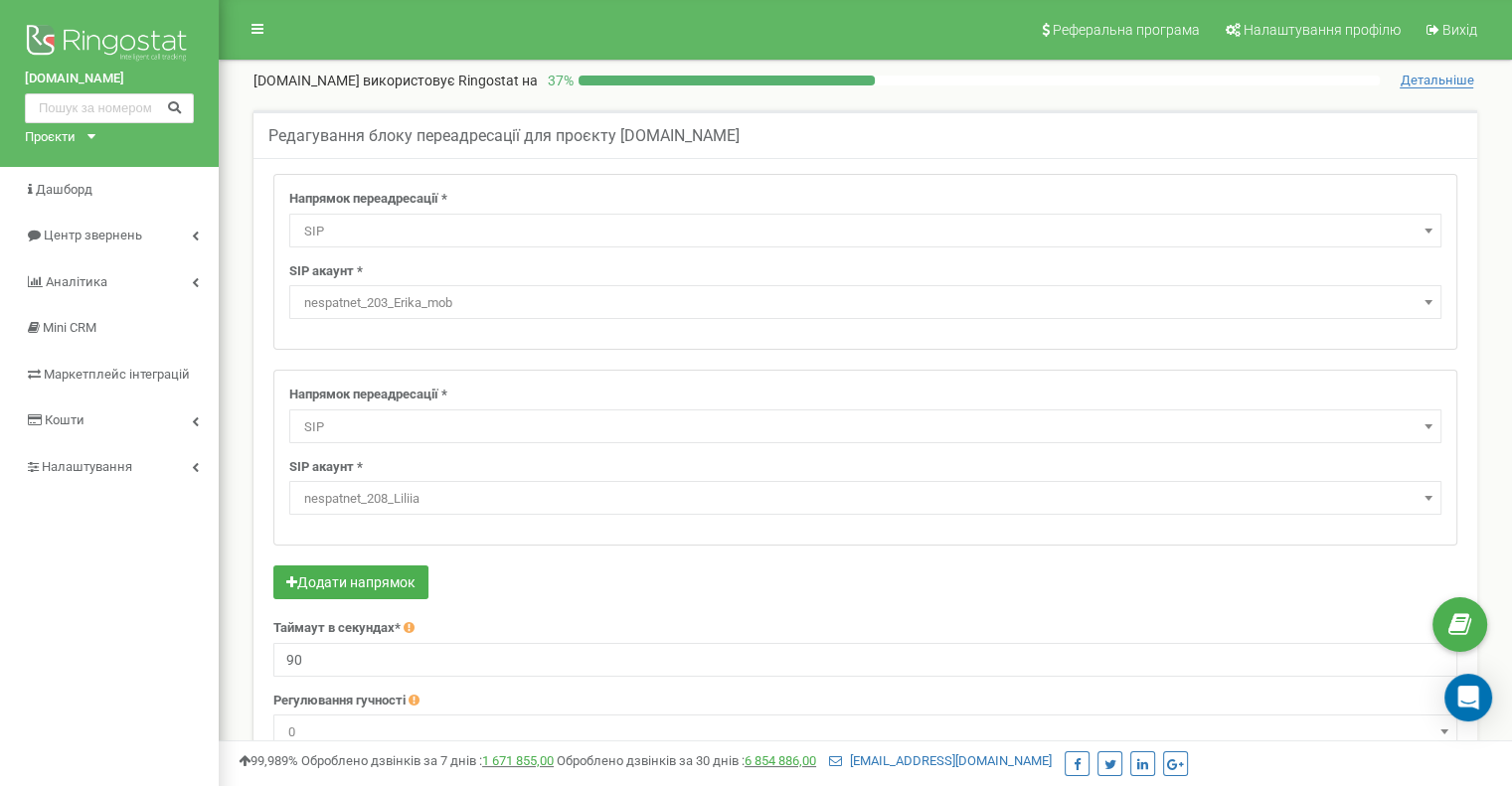 scroll, scrollTop: 0, scrollLeft: 0, axis: both 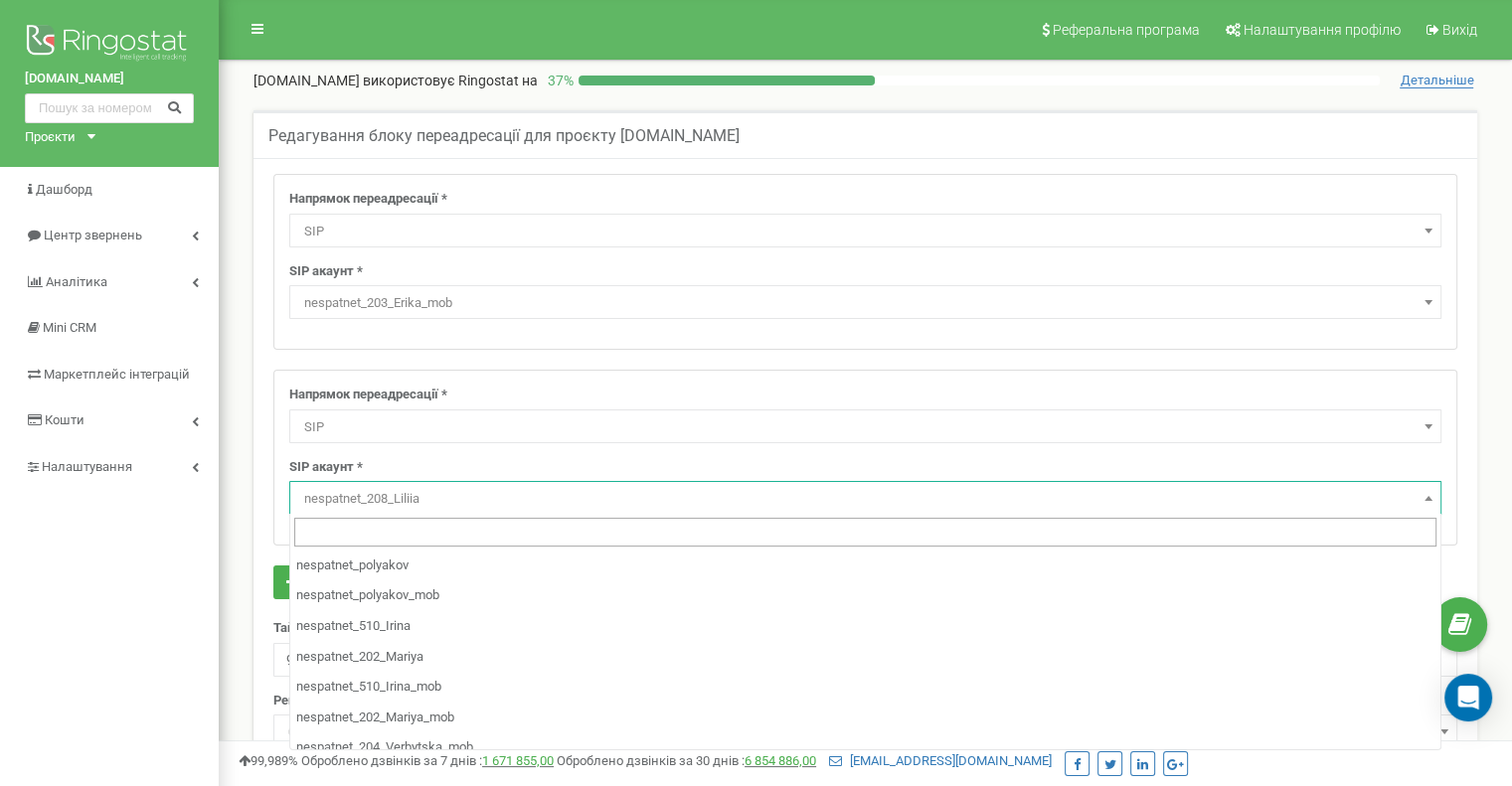 click on "nespatnet_208_Liliia" at bounding box center (865, 499) 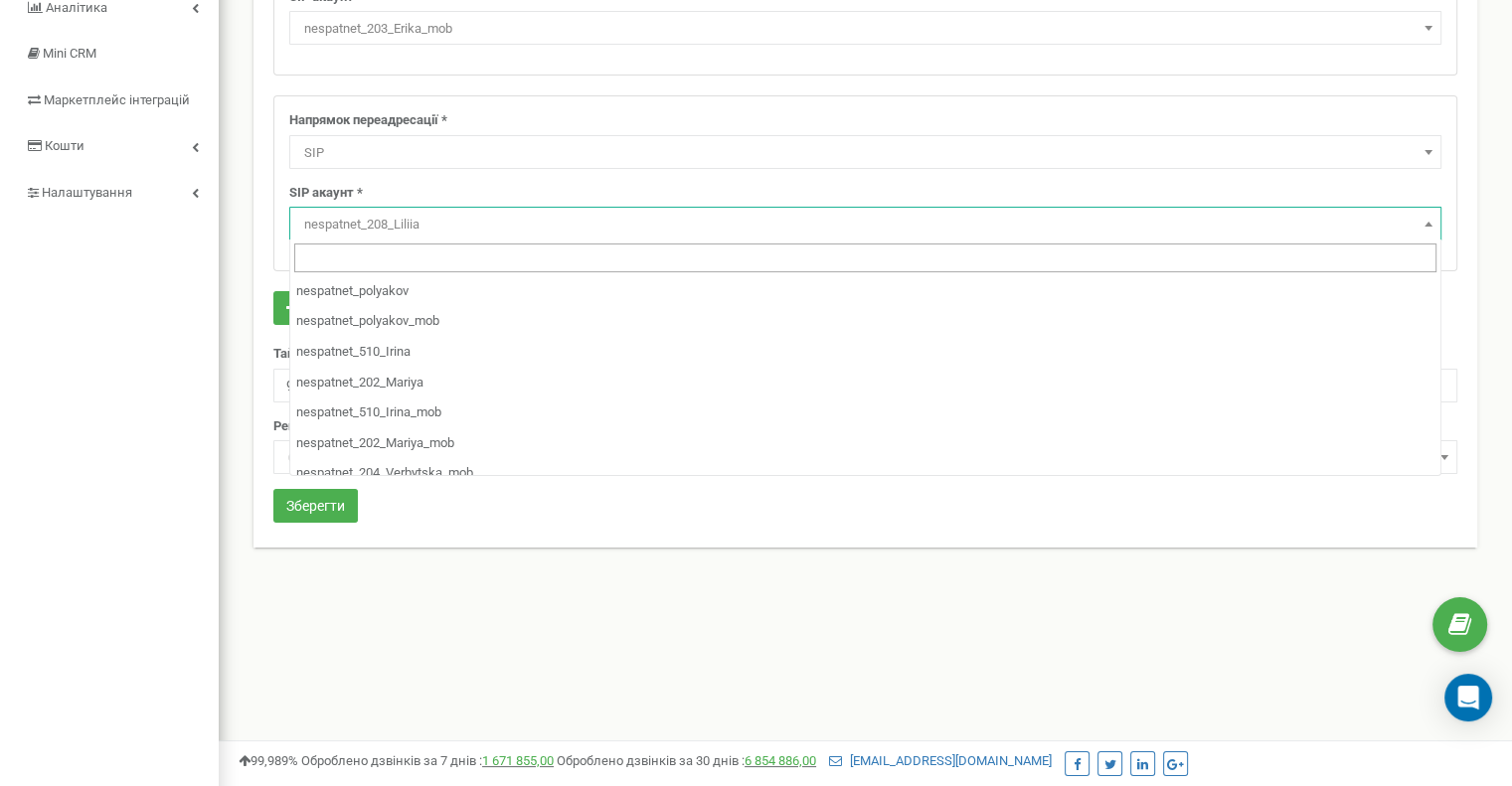 scroll, scrollTop: 298, scrollLeft: 0, axis: vertical 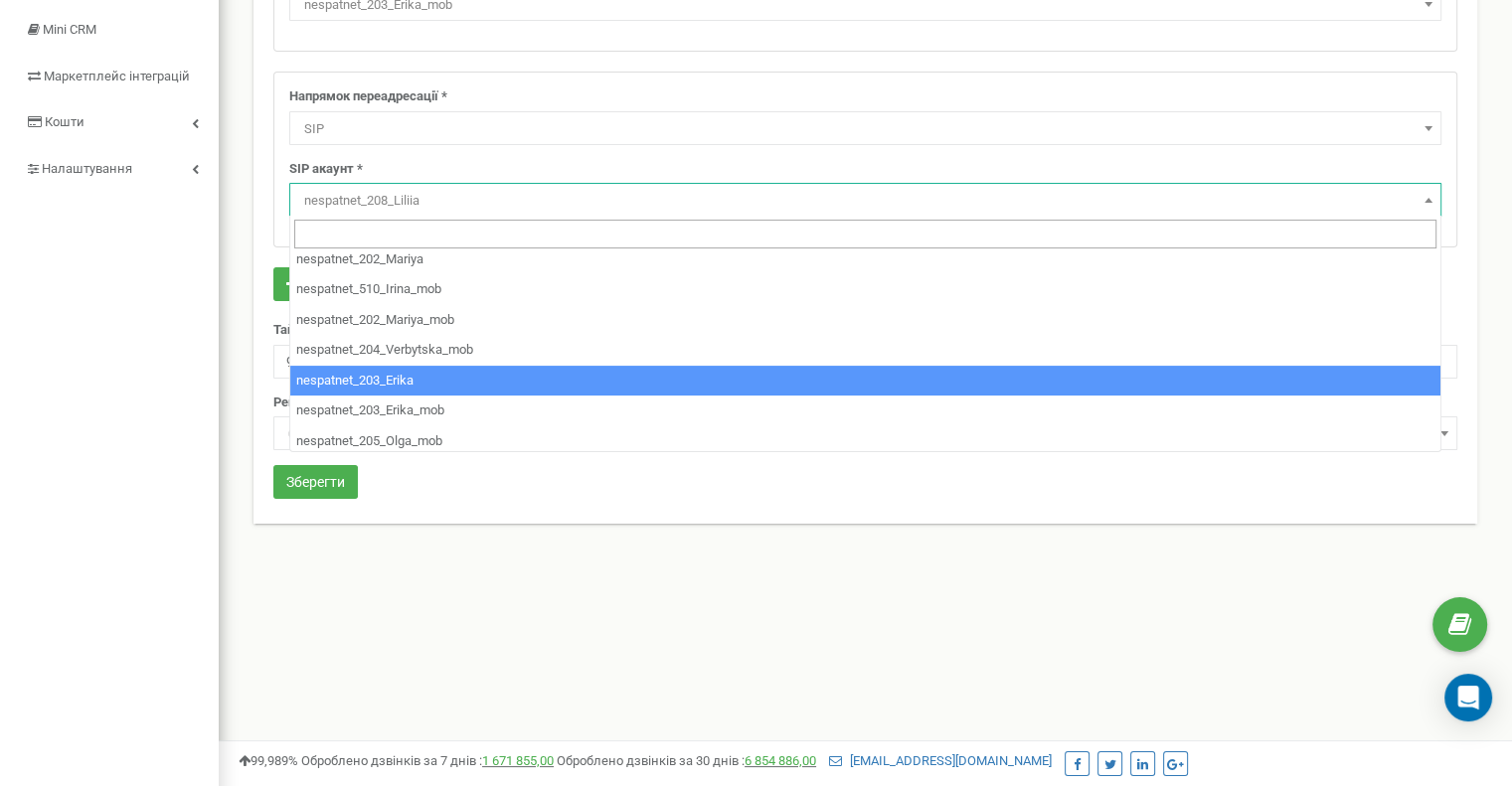 select on "nespatnet_203_Erika" 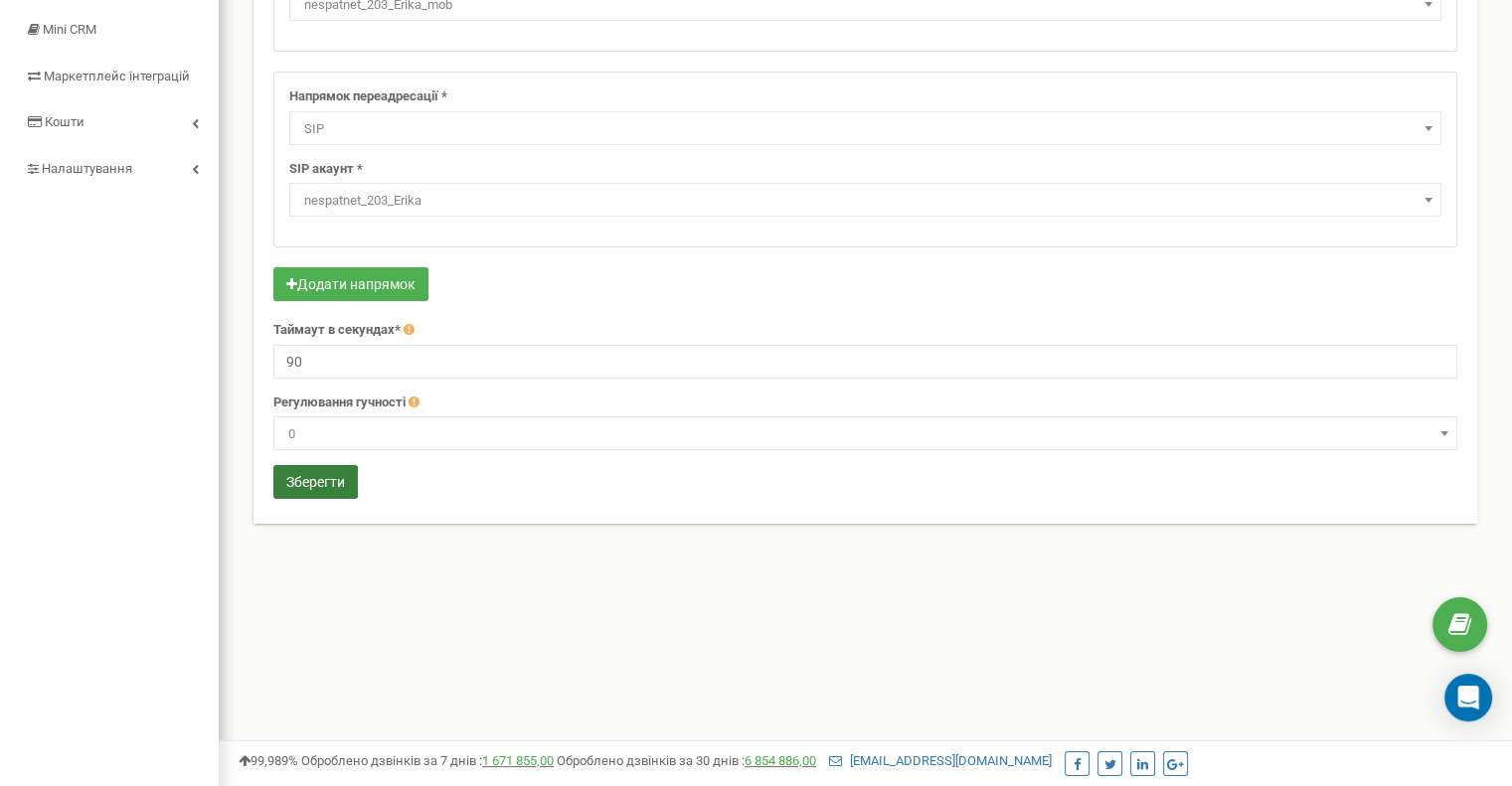 click on "Зберегти" at bounding box center [315, 482] 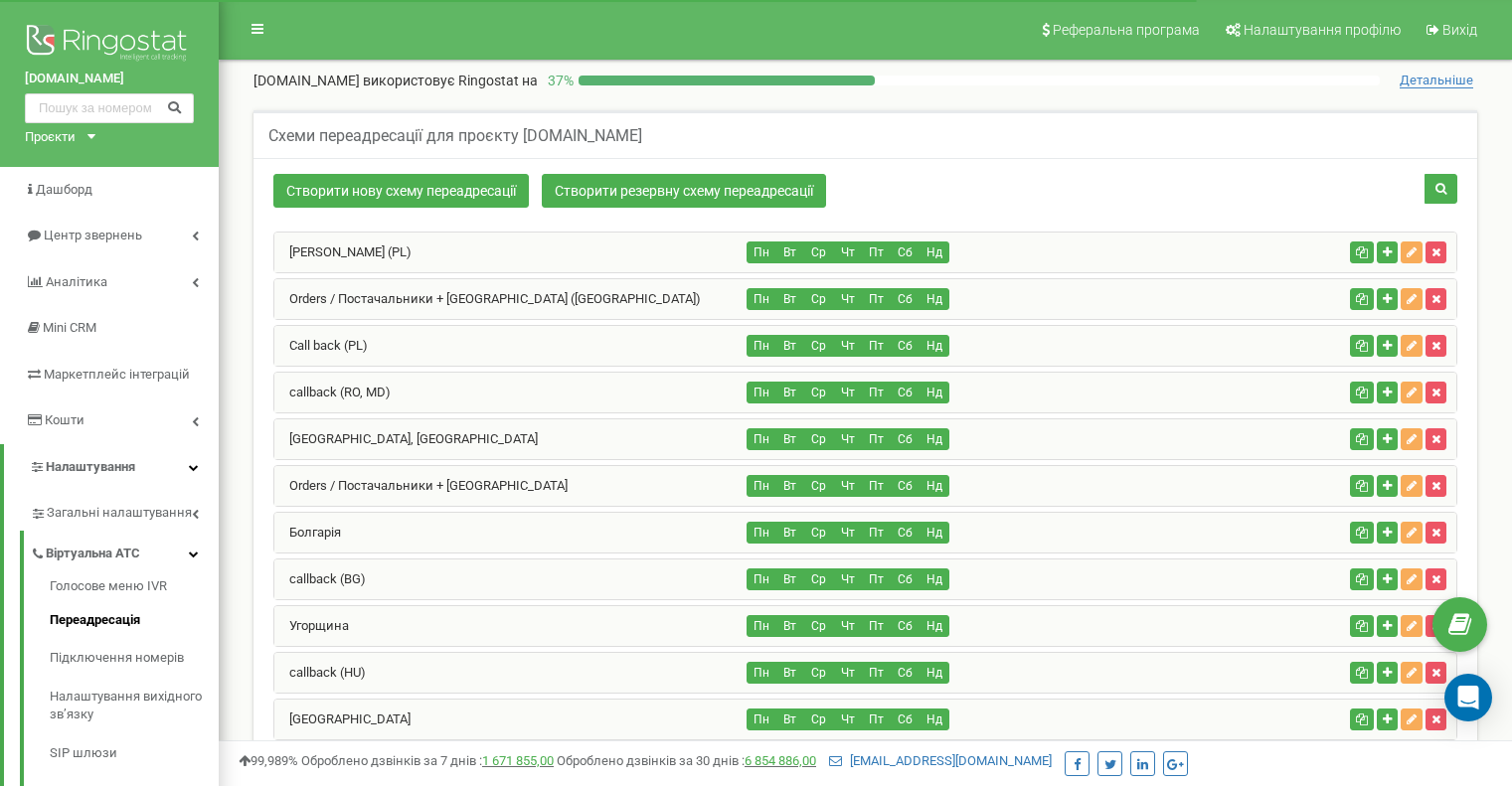 scroll, scrollTop: 1161, scrollLeft: 0, axis: vertical 